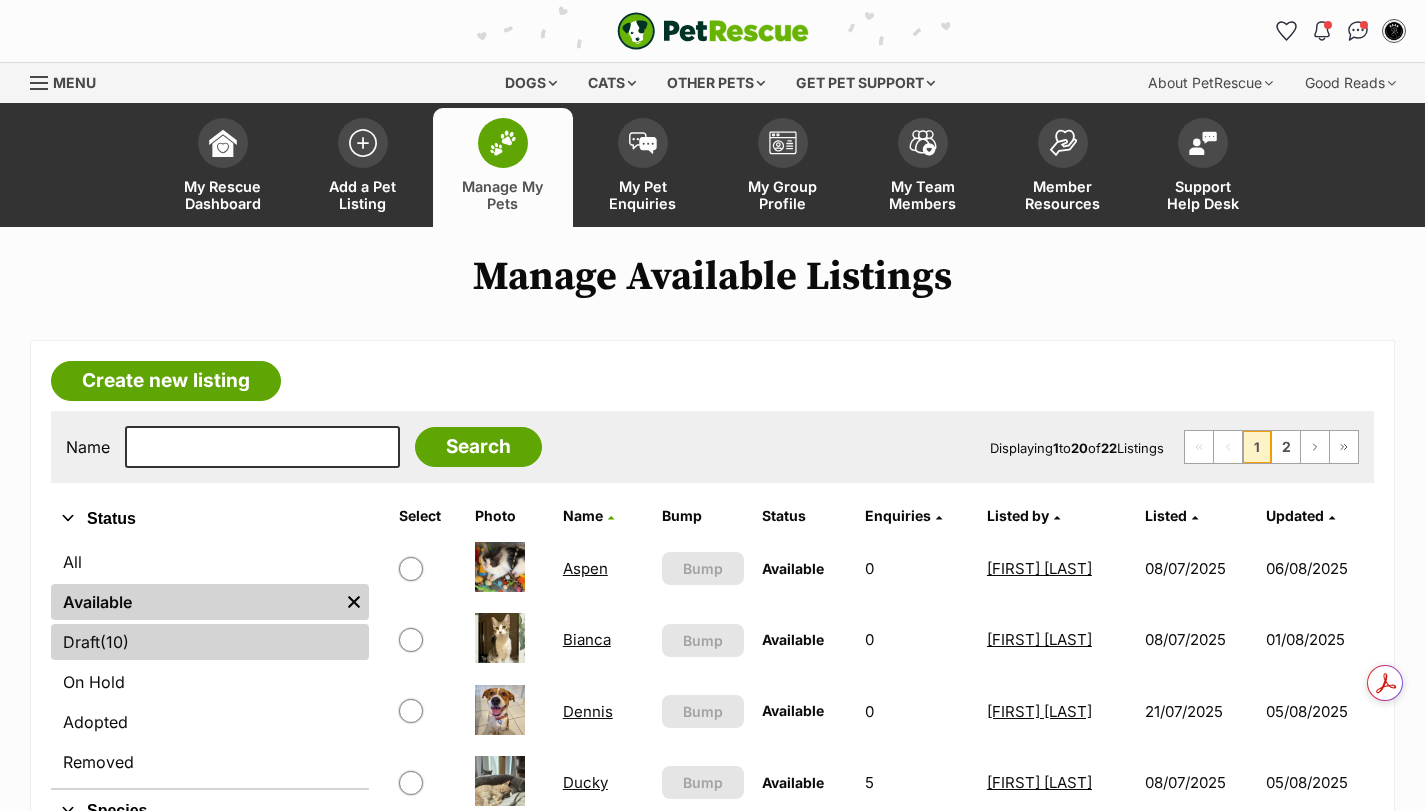 scroll, scrollTop: 0, scrollLeft: 0, axis: both 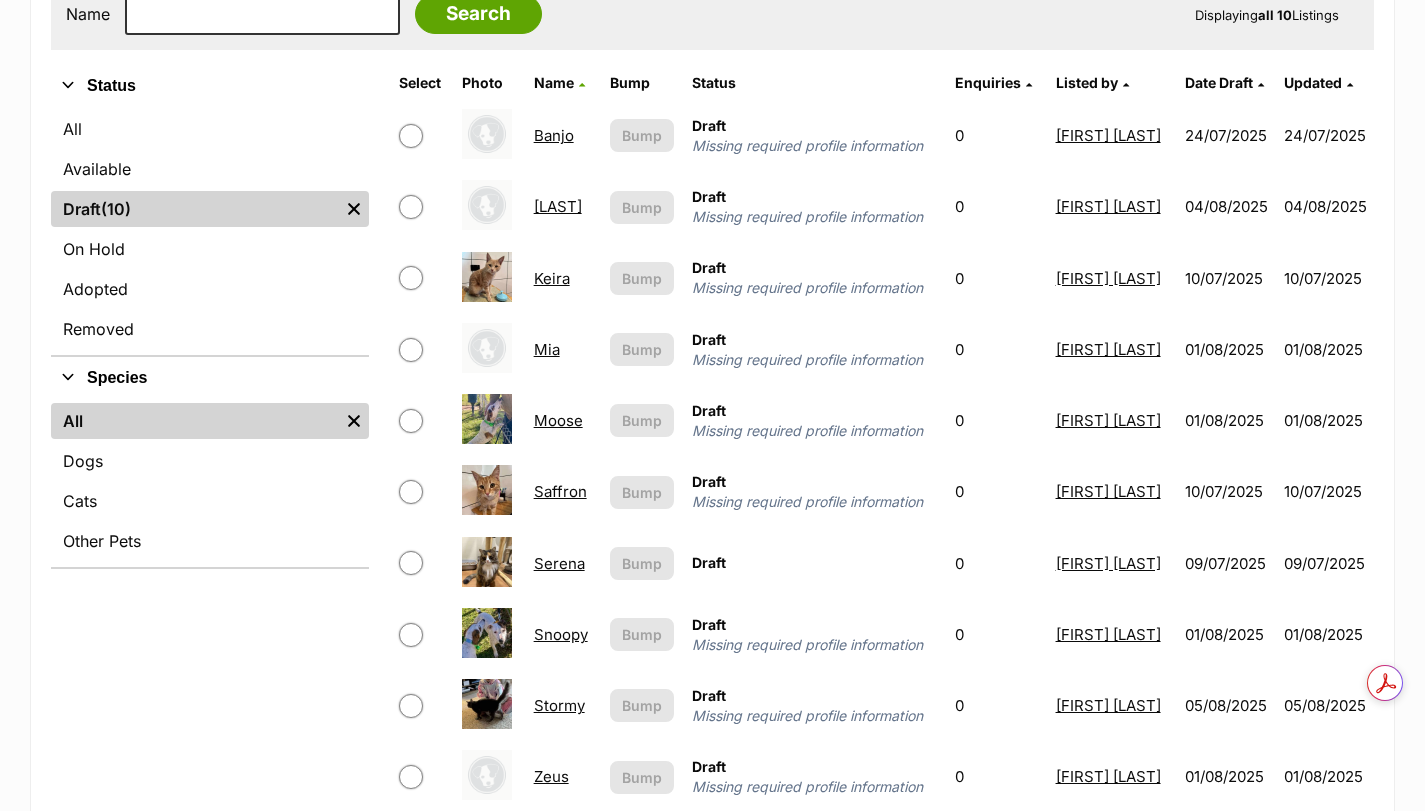 click on "Snoopy" at bounding box center [561, 634] 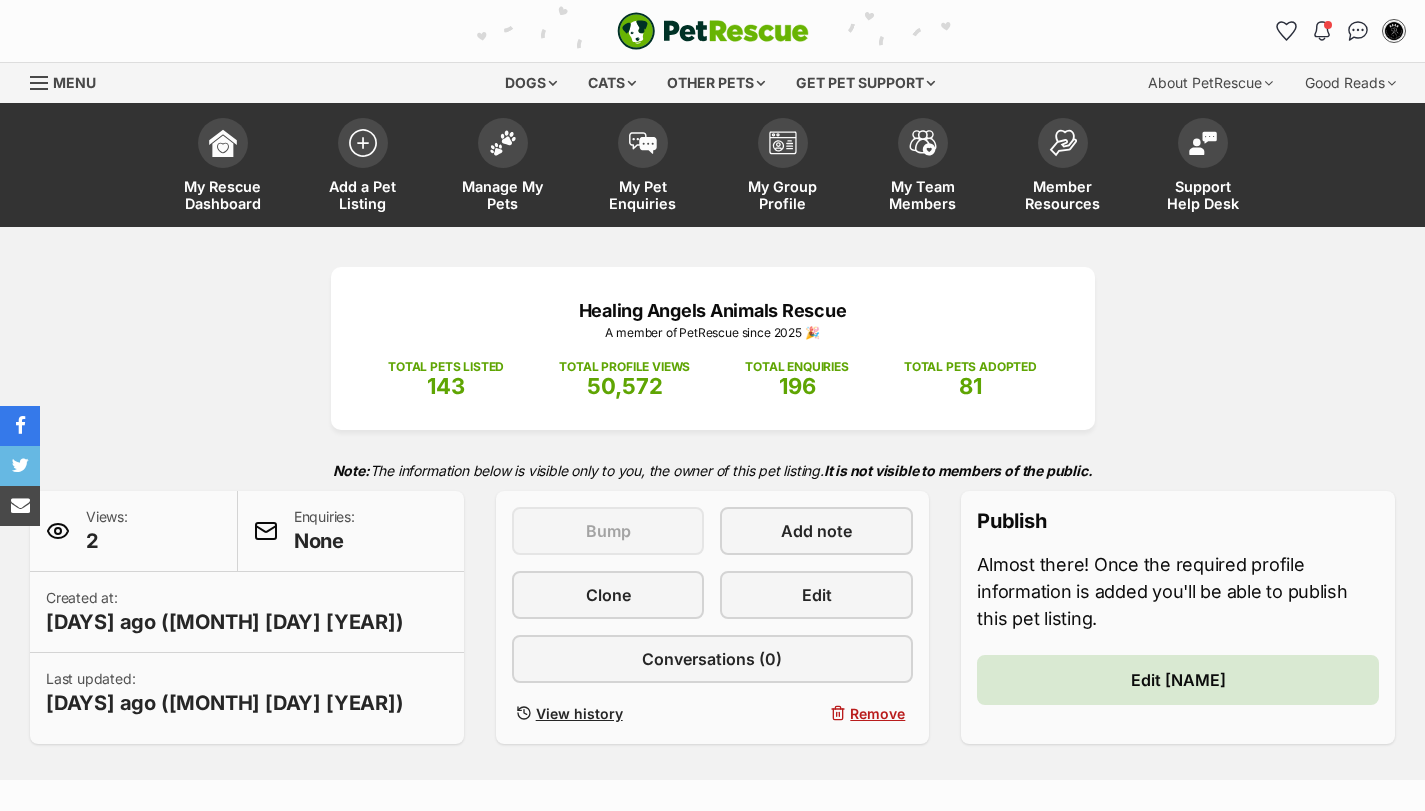 scroll, scrollTop: 0, scrollLeft: 0, axis: both 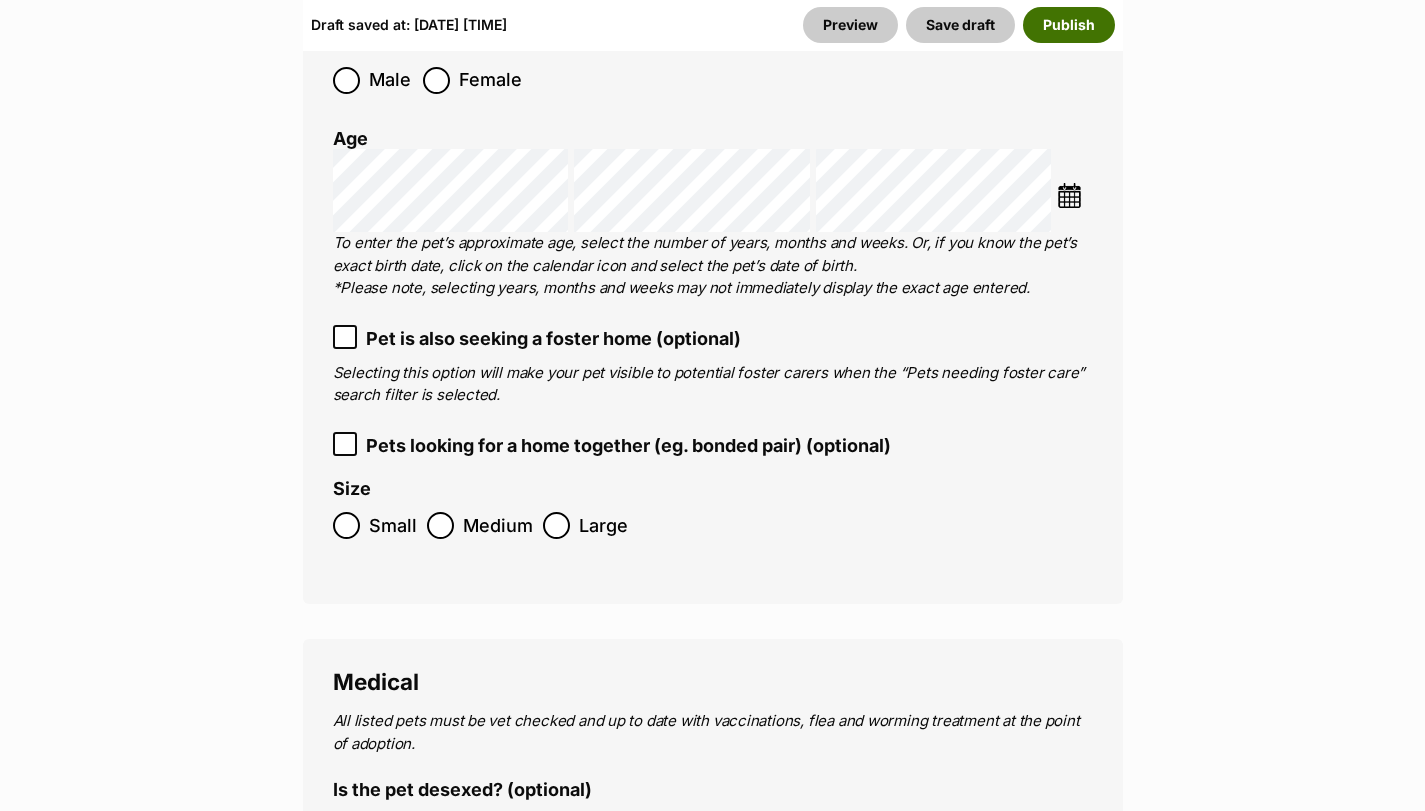 click on "Publish" at bounding box center (1069, 25) 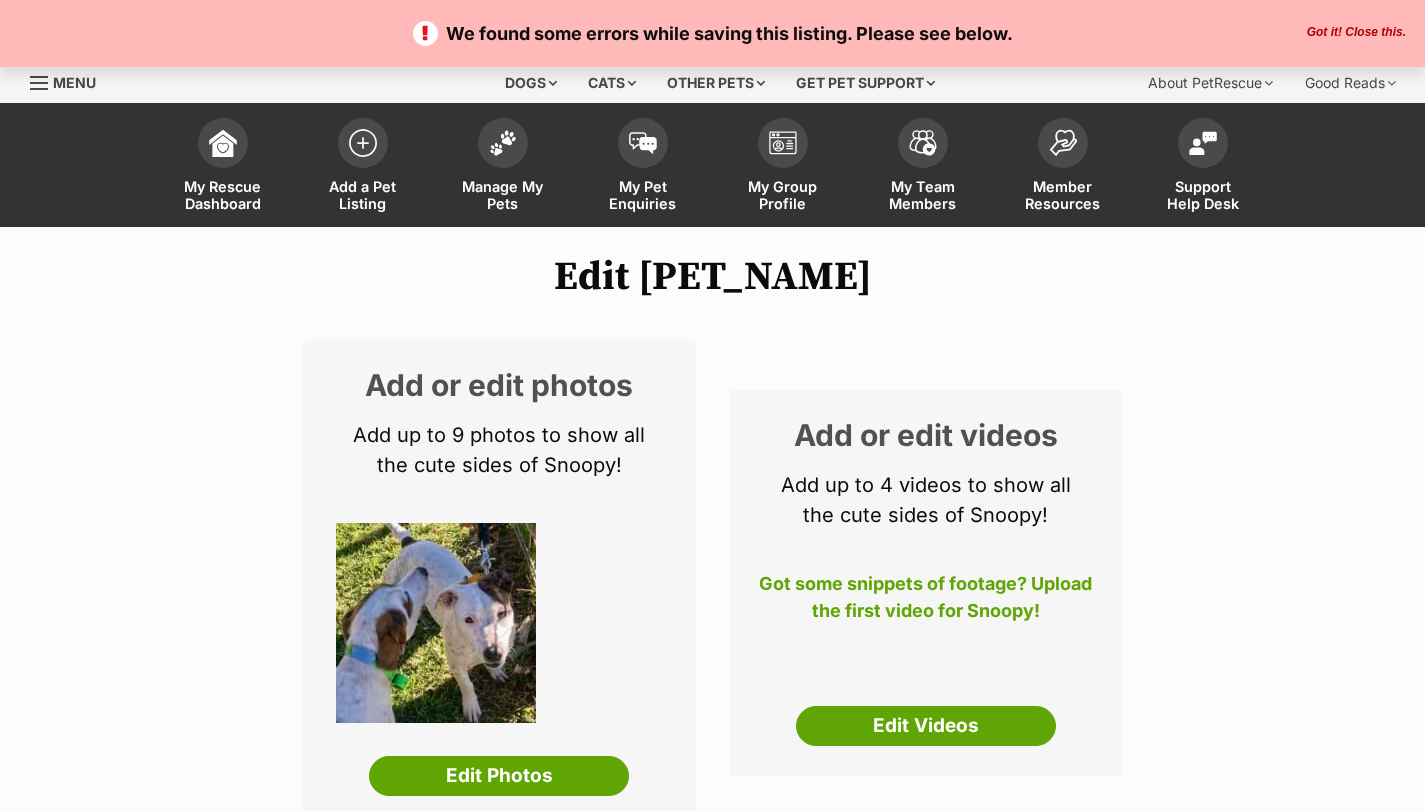 scroll, scrollTop: 0, scrollLeft: 0, axis: both 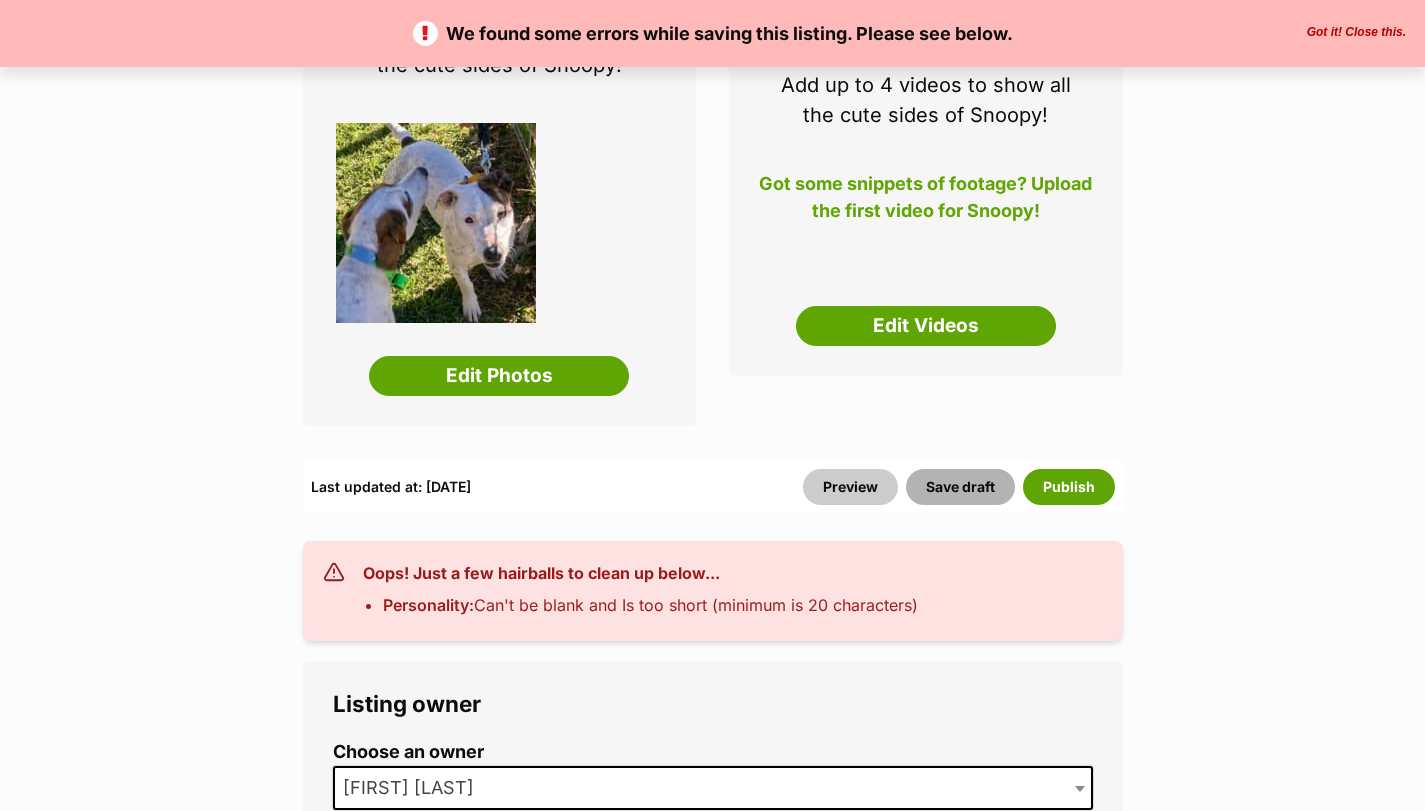 click on "Save draft" at bounding box center [960, 487] 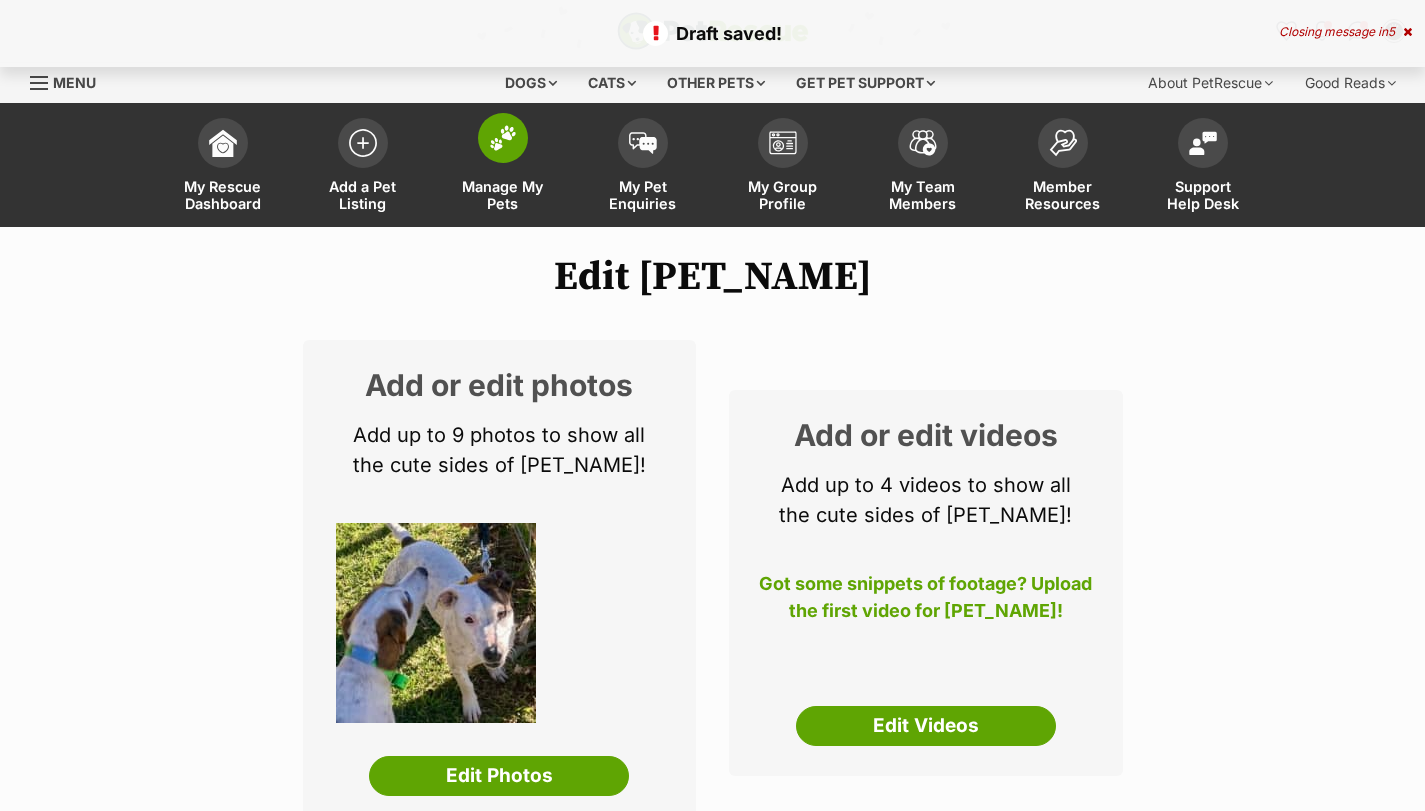 scroll, scrollTop: 0, scrollLeft: 0, axis: both 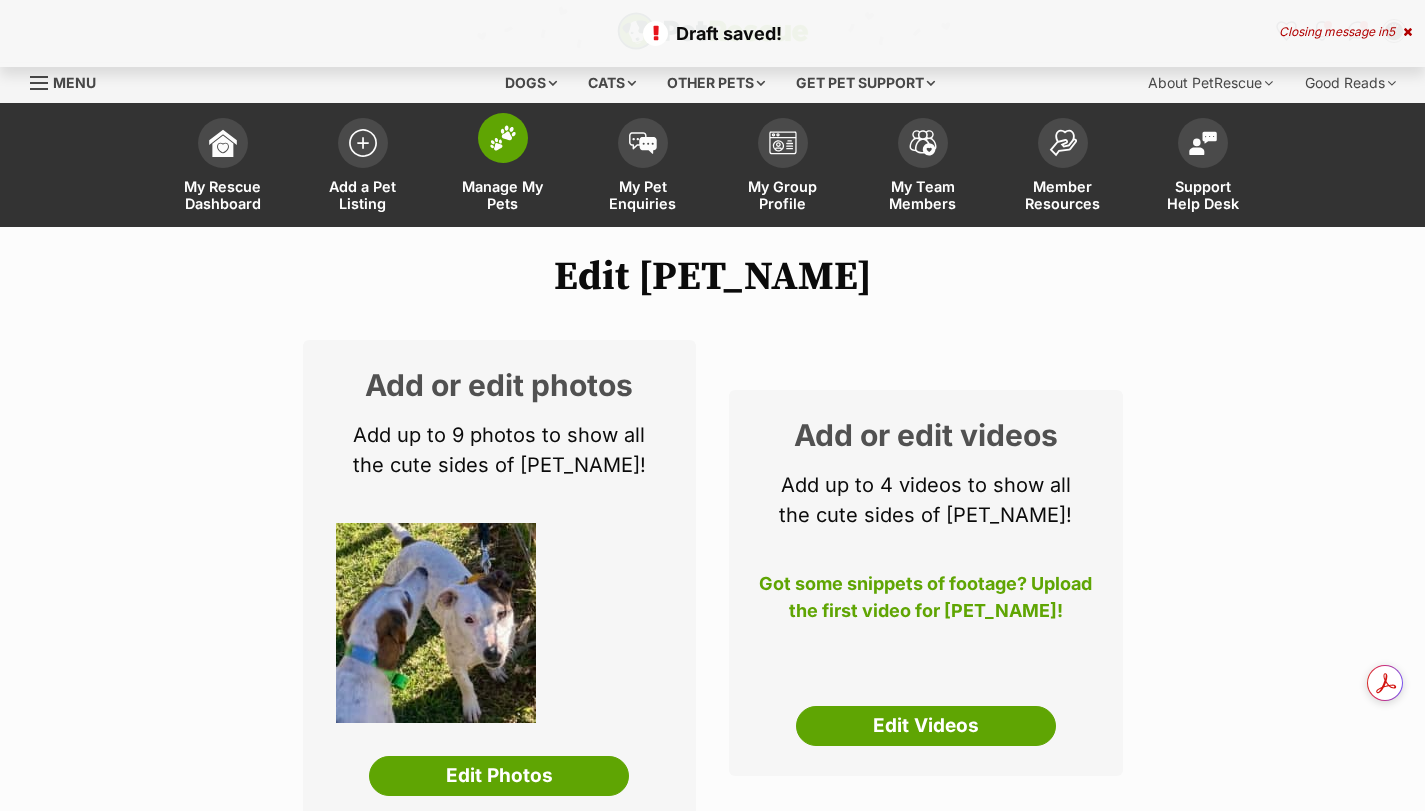 click at bounding box center [503, 138] 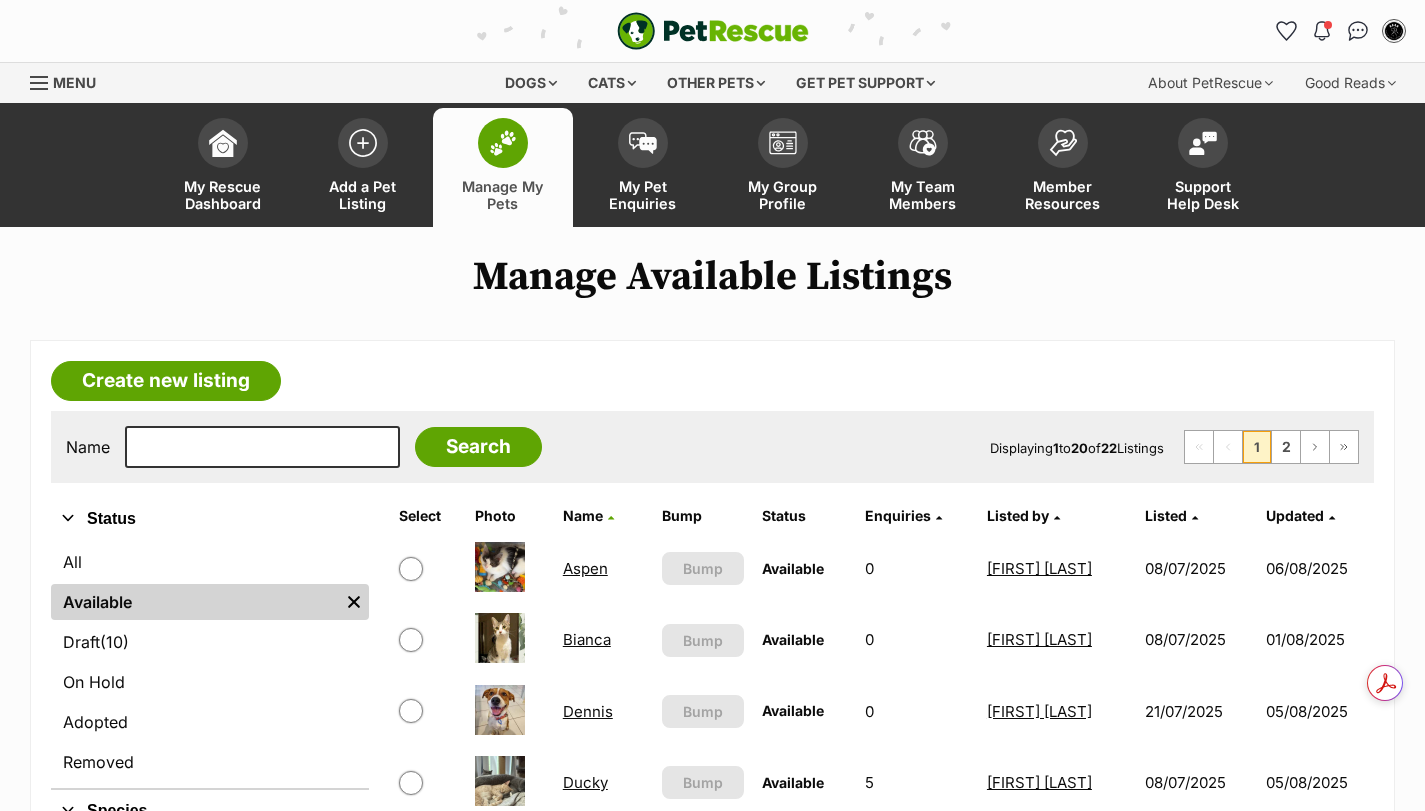 scroll, scrollTop: 0, scrollLeft: 0, axis: both 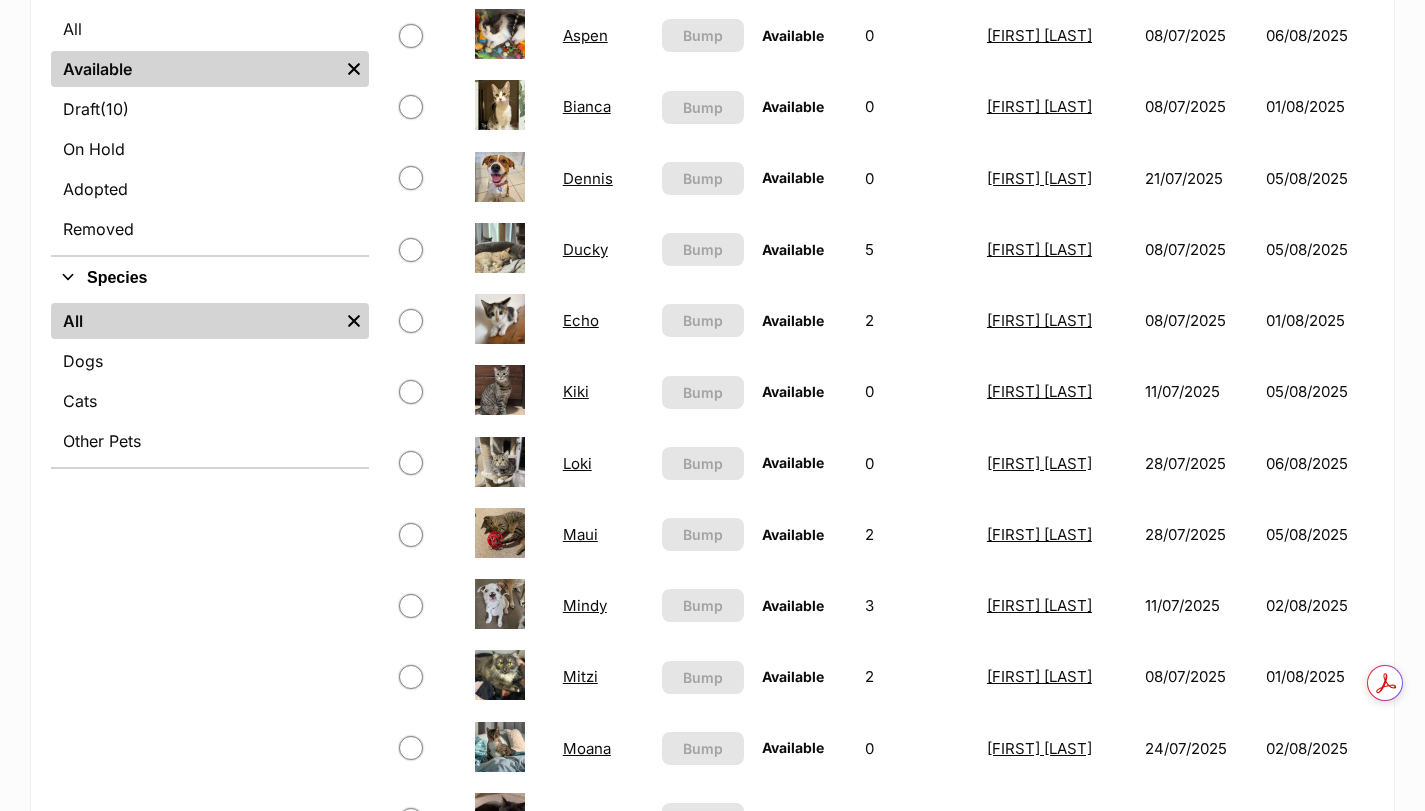 click on "Ducky" at bounding box center (585, 249) 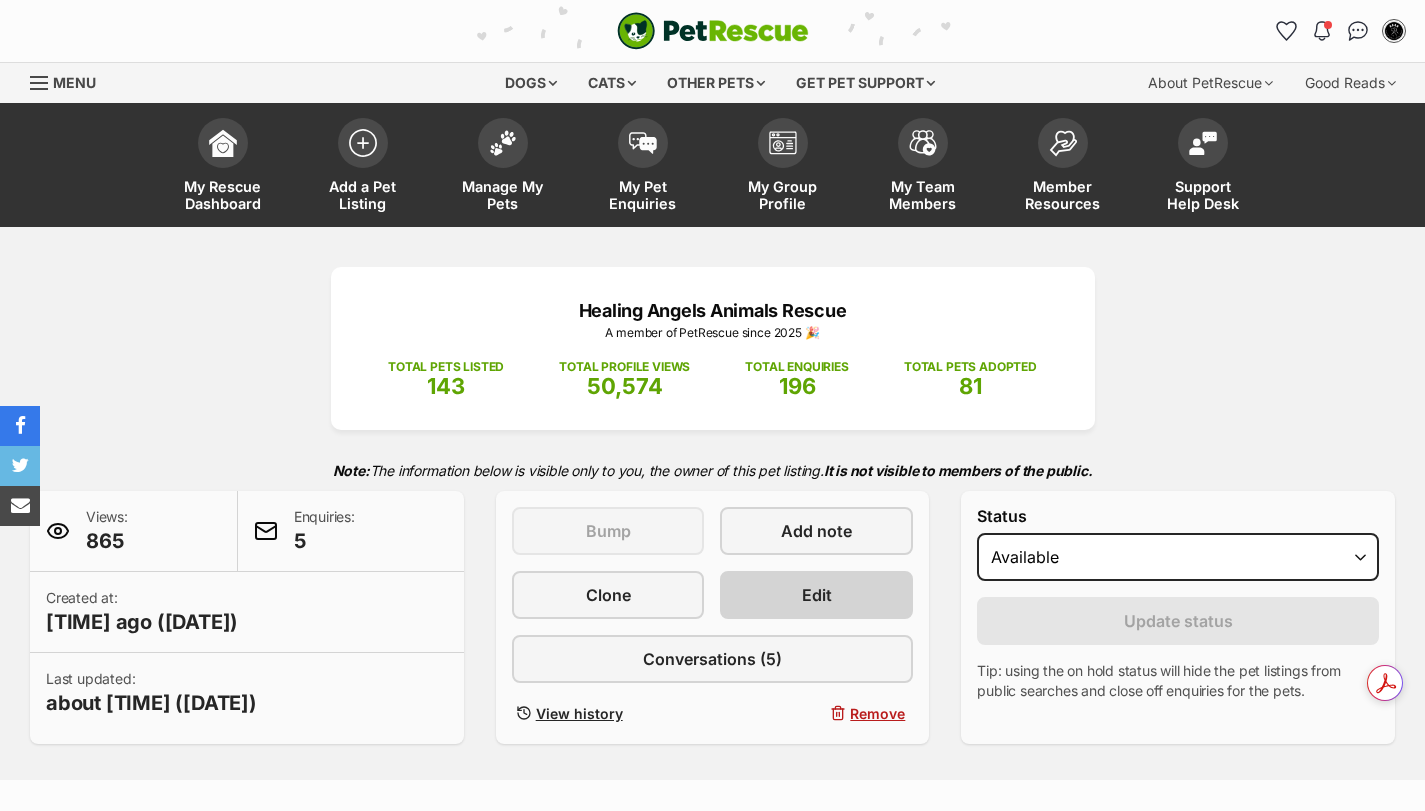 scroll, scrollTop: 0, scrollLeft: 0, axis: both 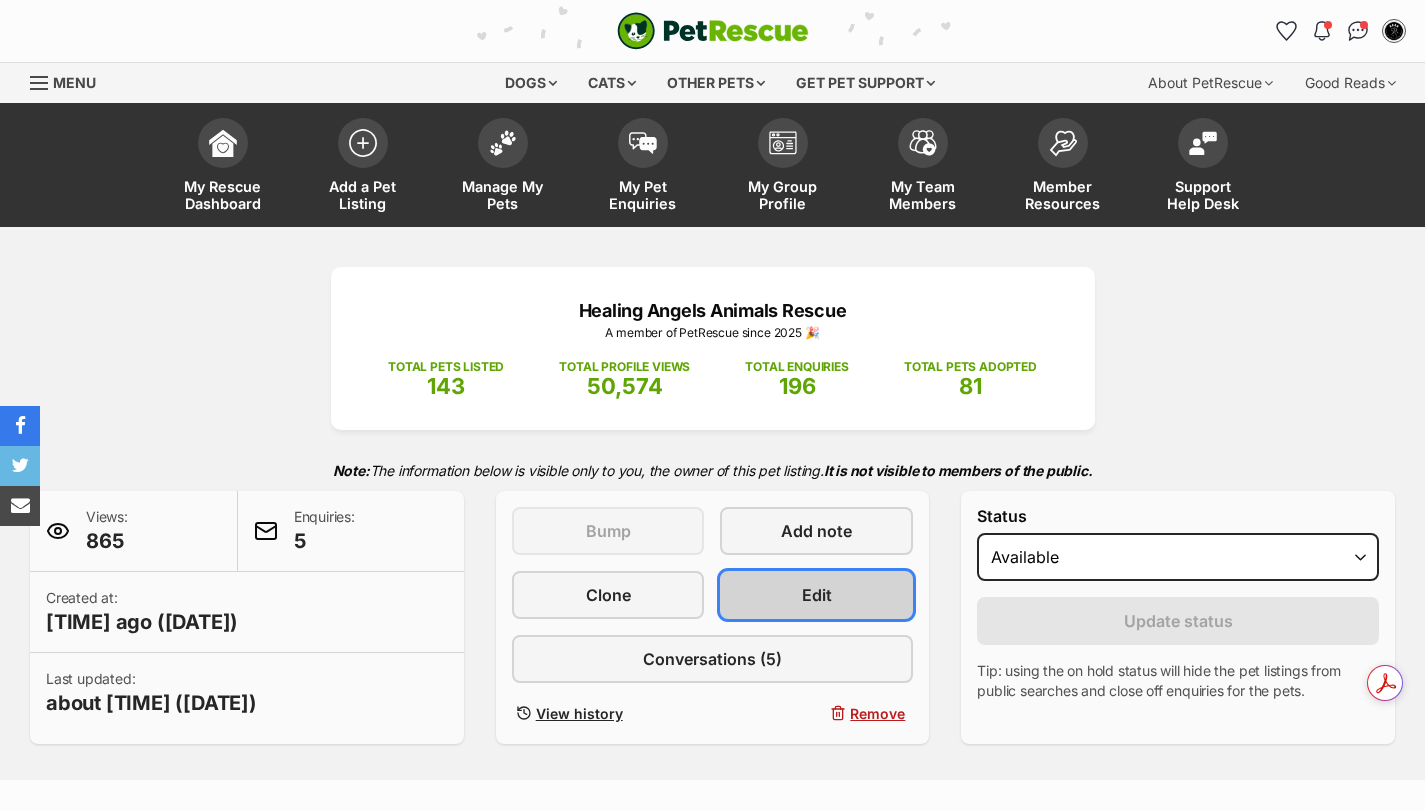 click on "Edit" at bounding box center [816, 595] 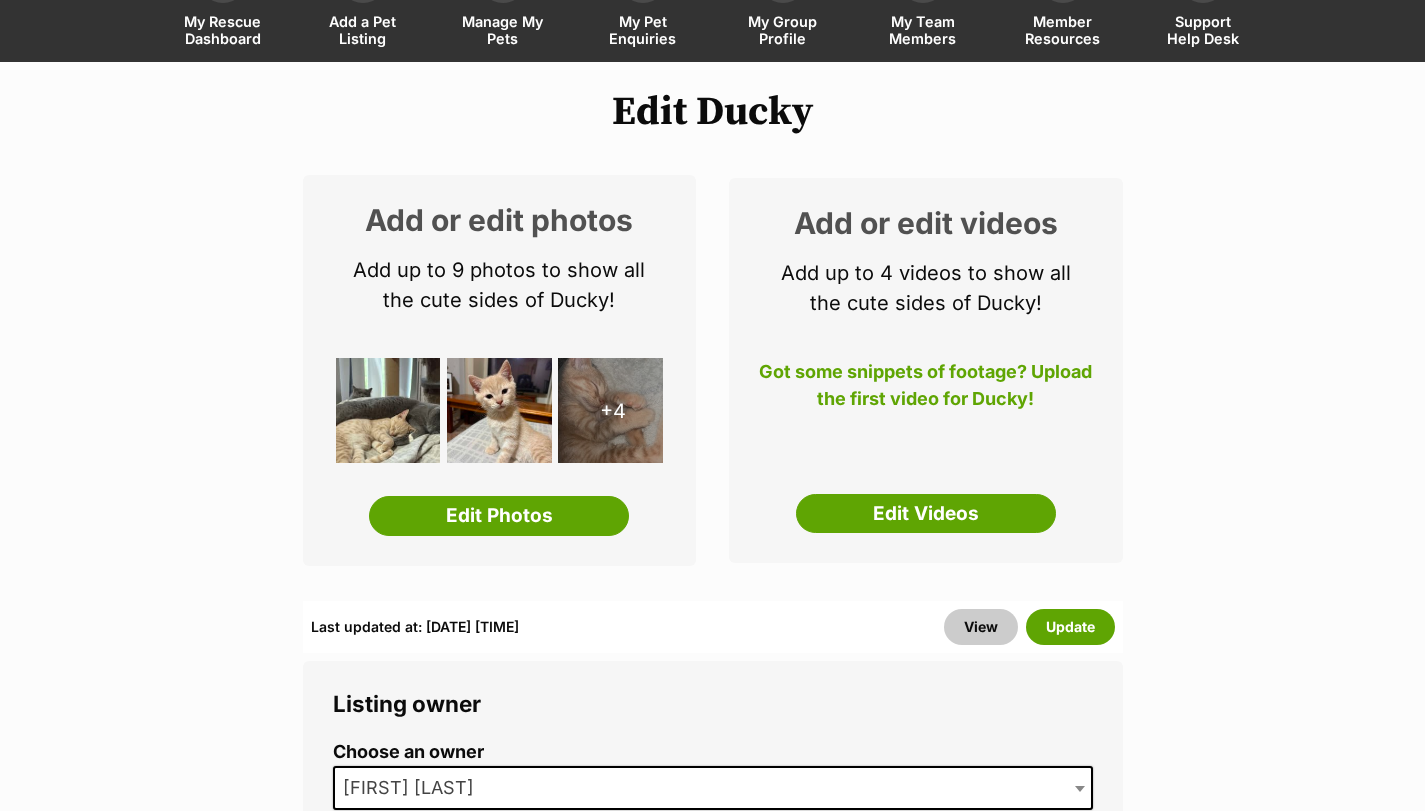 scroll, scrollTop: 167, scrollLeft: 0, axis: vertical 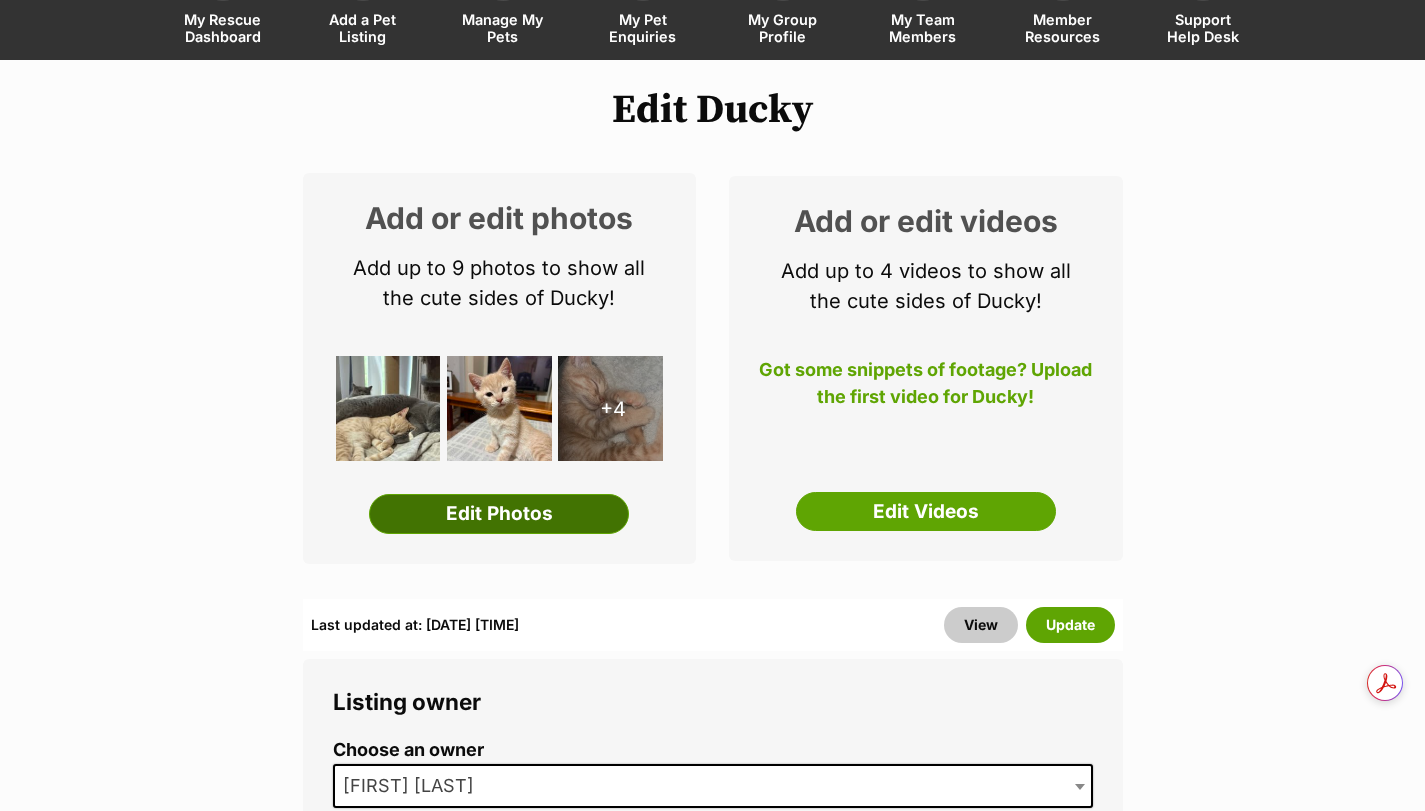 click on "Edit Photos" at bounding box center (499, 514) 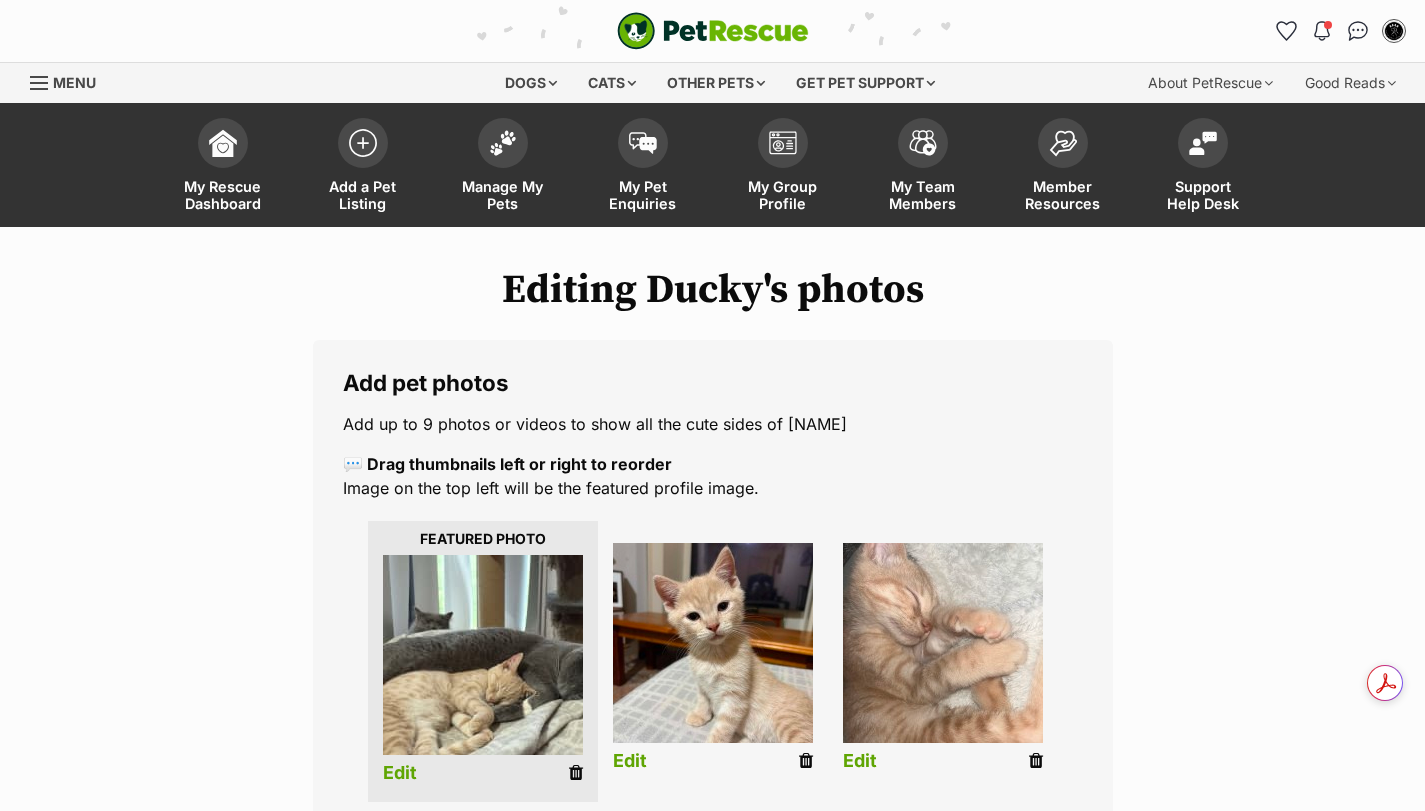 scroll, scrollTop: 0, scrollLeft: 0, axis: both 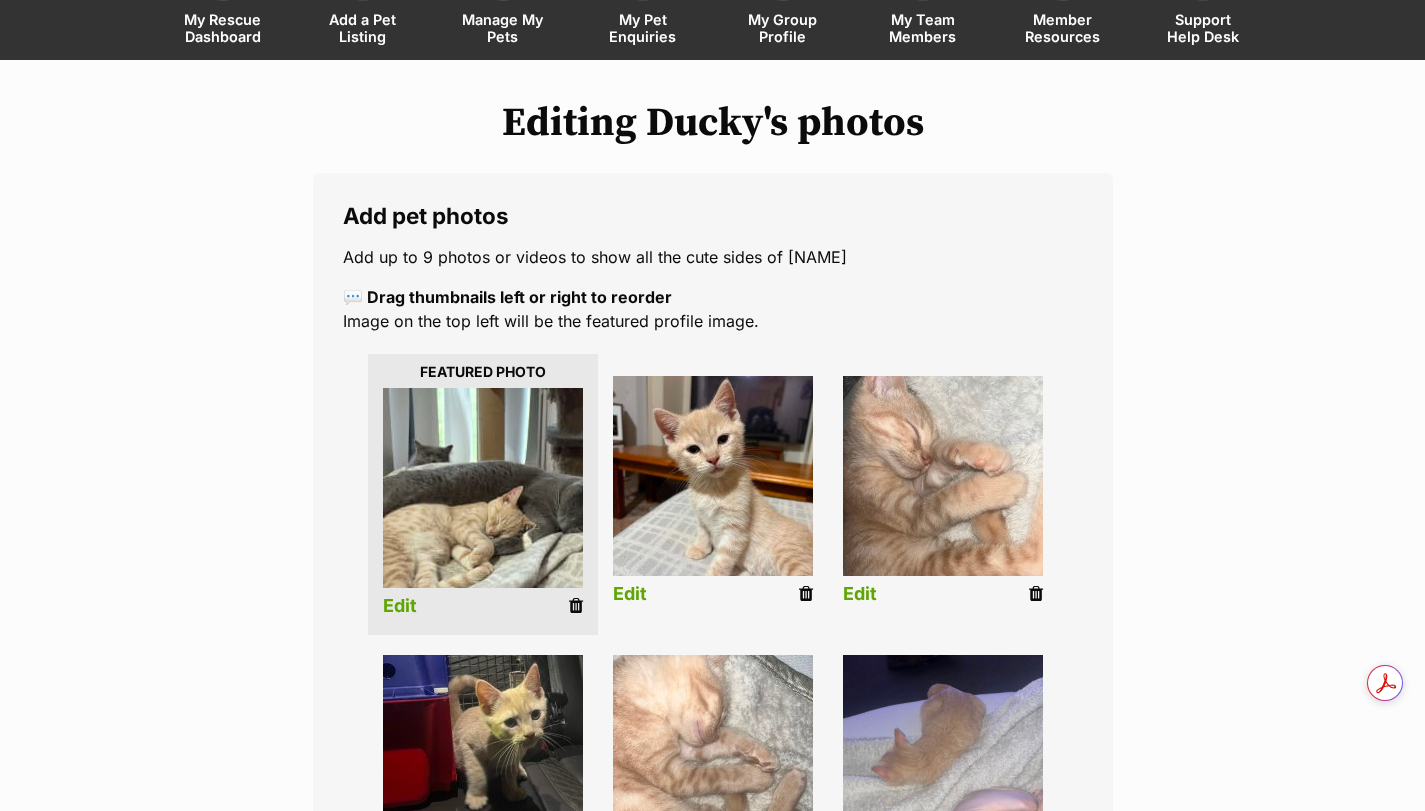 click on "Edit" at bounding box center (400, 606) 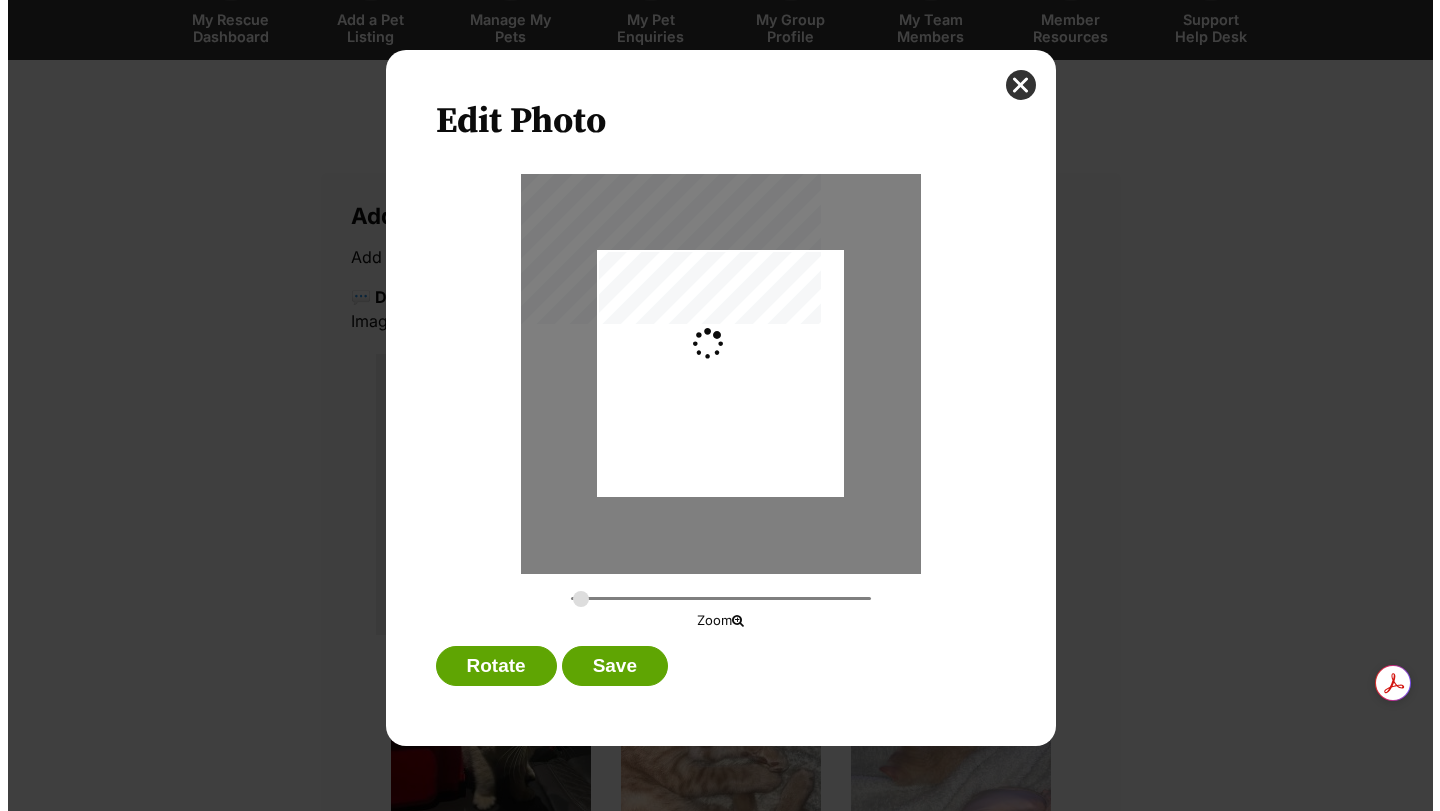 scroll, scrollTop: 0, scrollLeft: 0, axis: both 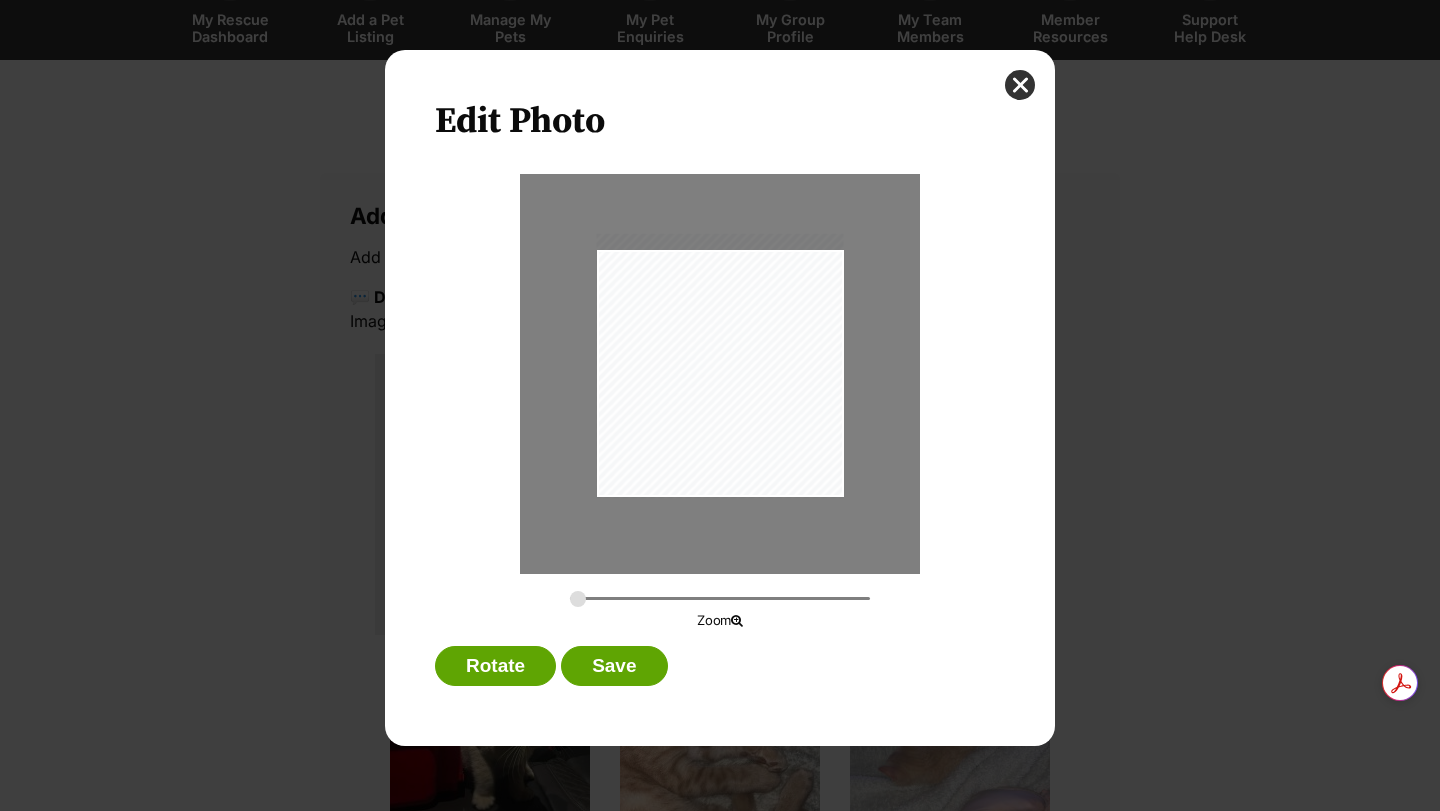 drag, startPoint x: 664, startPoint y: 475, endPoint x: 658, endPoint y: 440, distance: 35.510563 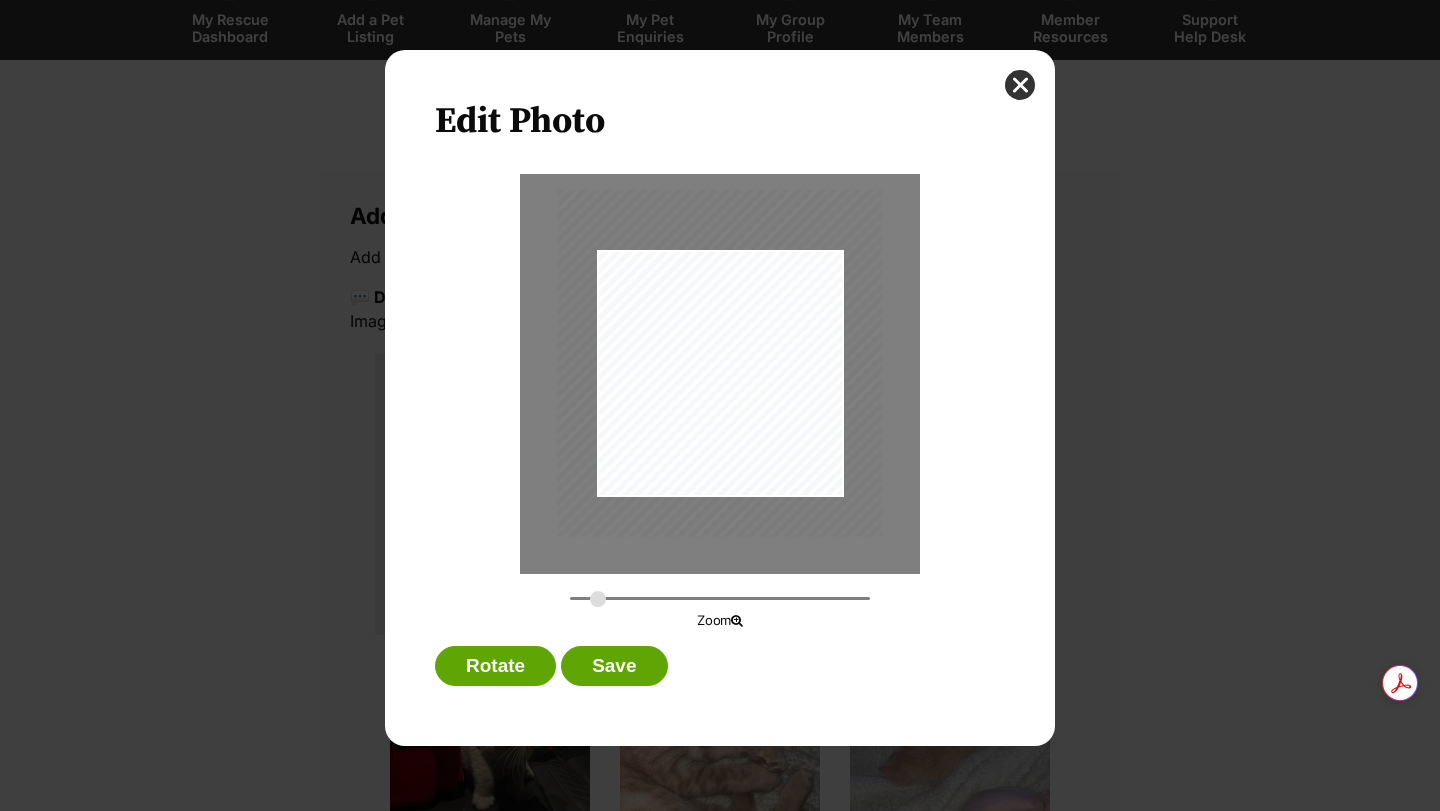 drag, startPoint x: 578, startPoint y: 599, endPoint x: 598, endPoint y: 598, distance: 20.024984 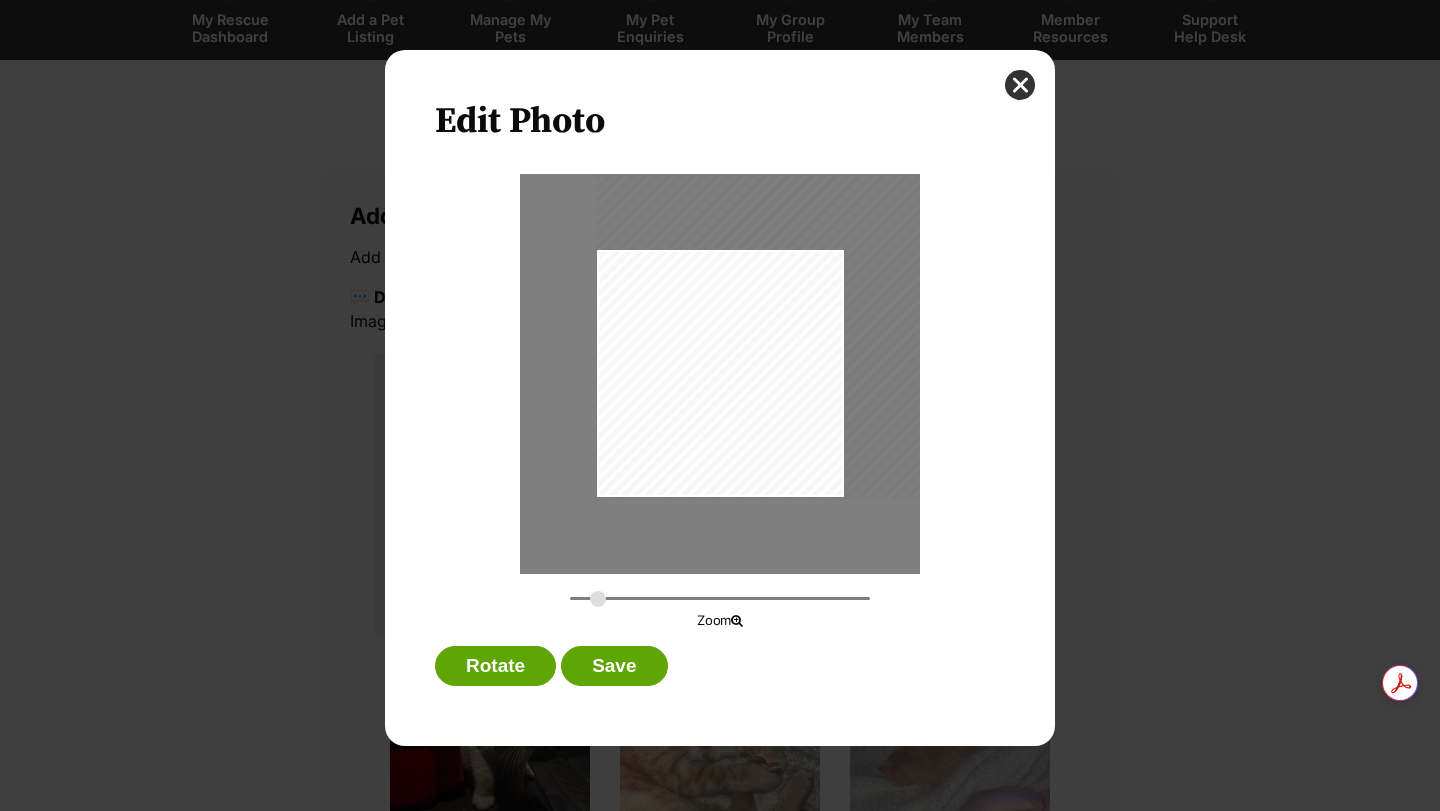 drag, startPoint x: 681, startPoint y: 475, endPoint x: 728, endPoint y: 398, distance: 90.21086 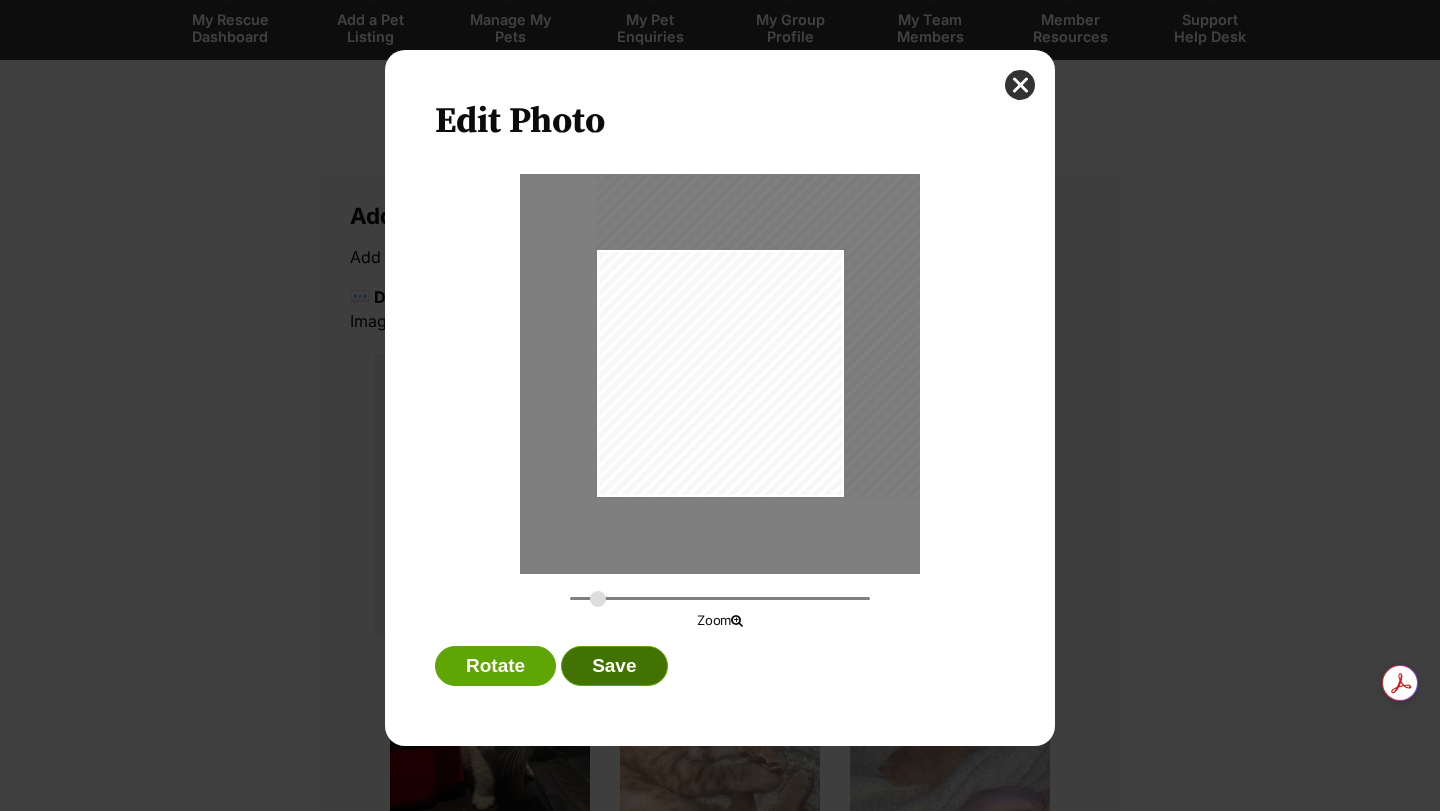 click on "Save" at bounding box center (614, 666) 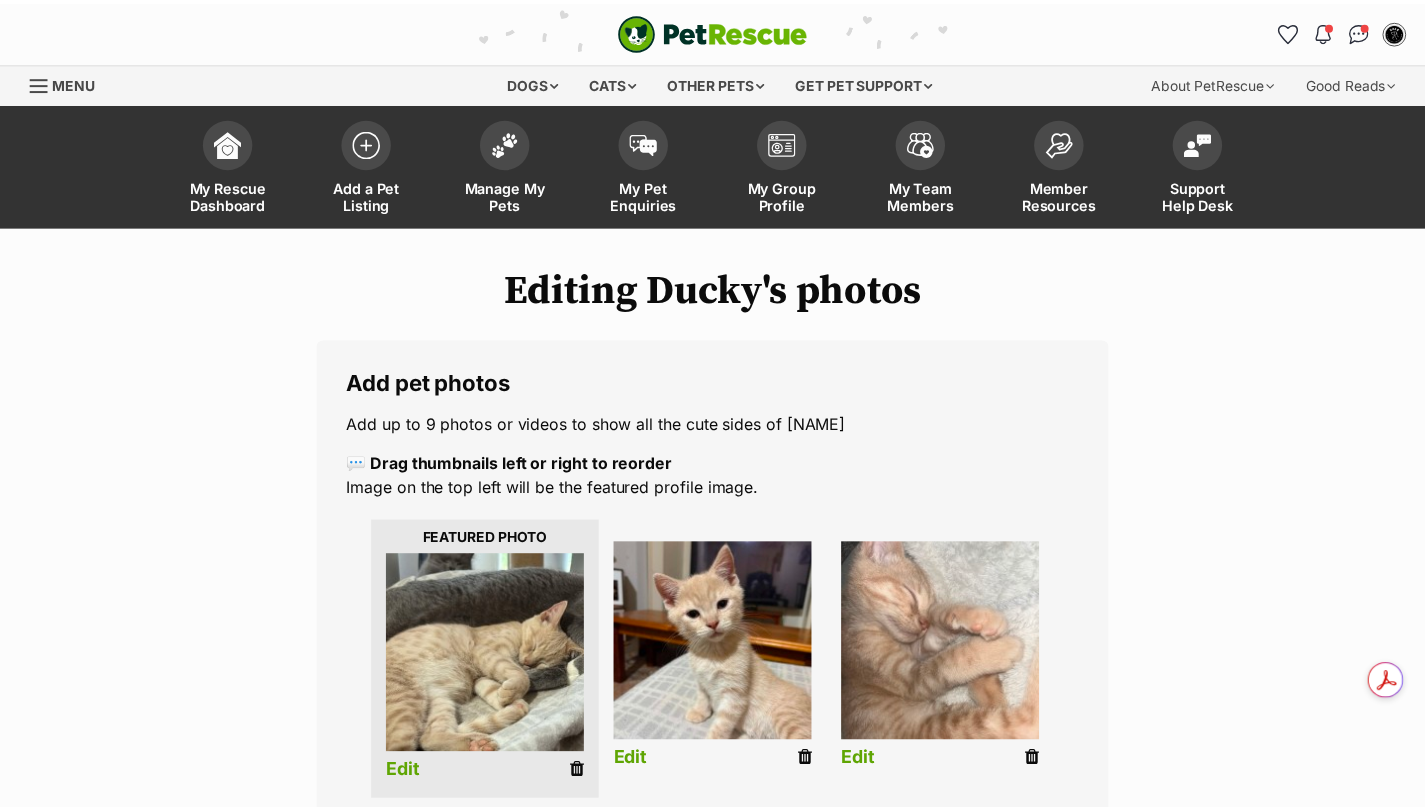 scroll, scrollTop: 167, scrollLeft: 0, axis: vertical 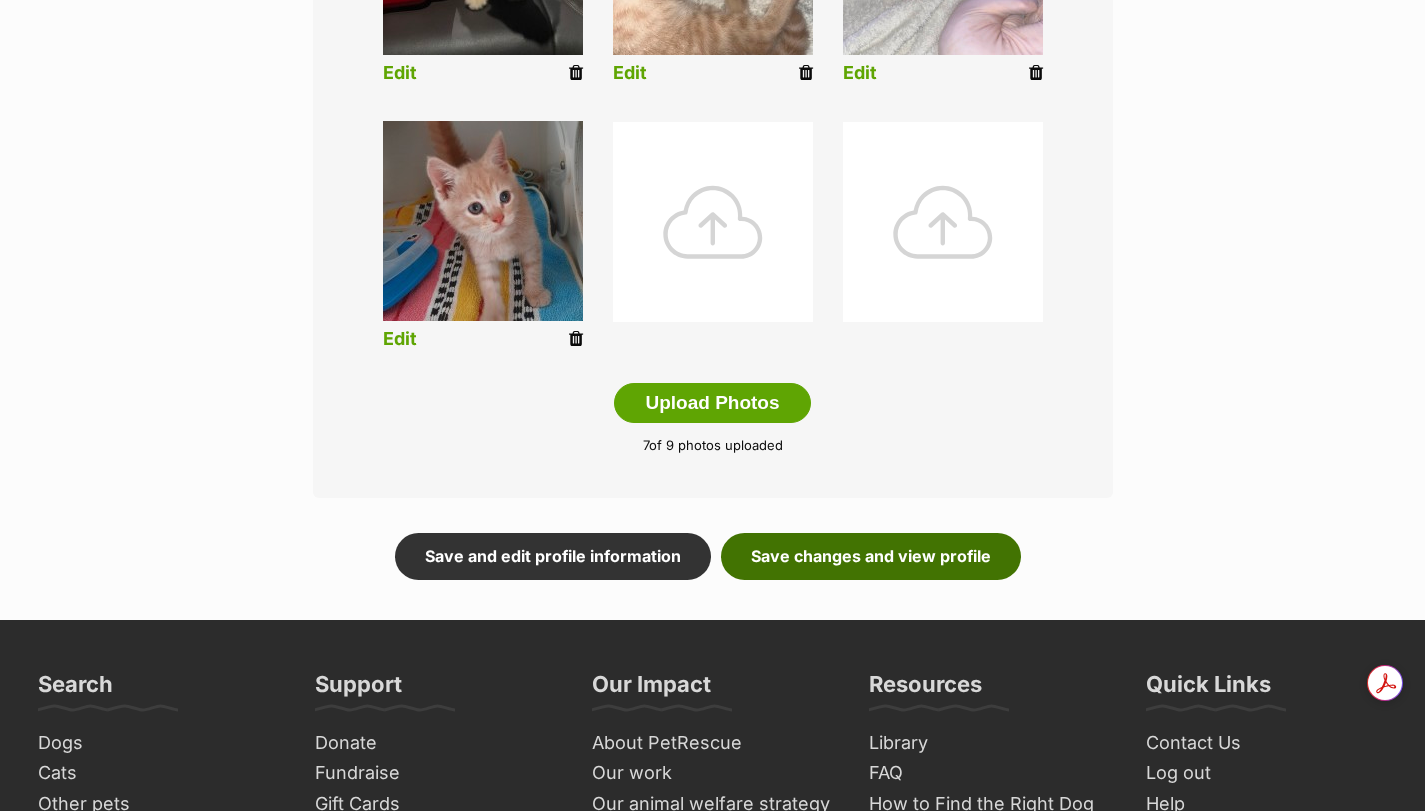 click on "Save changes and view profile" at bounding box center (871, 556) 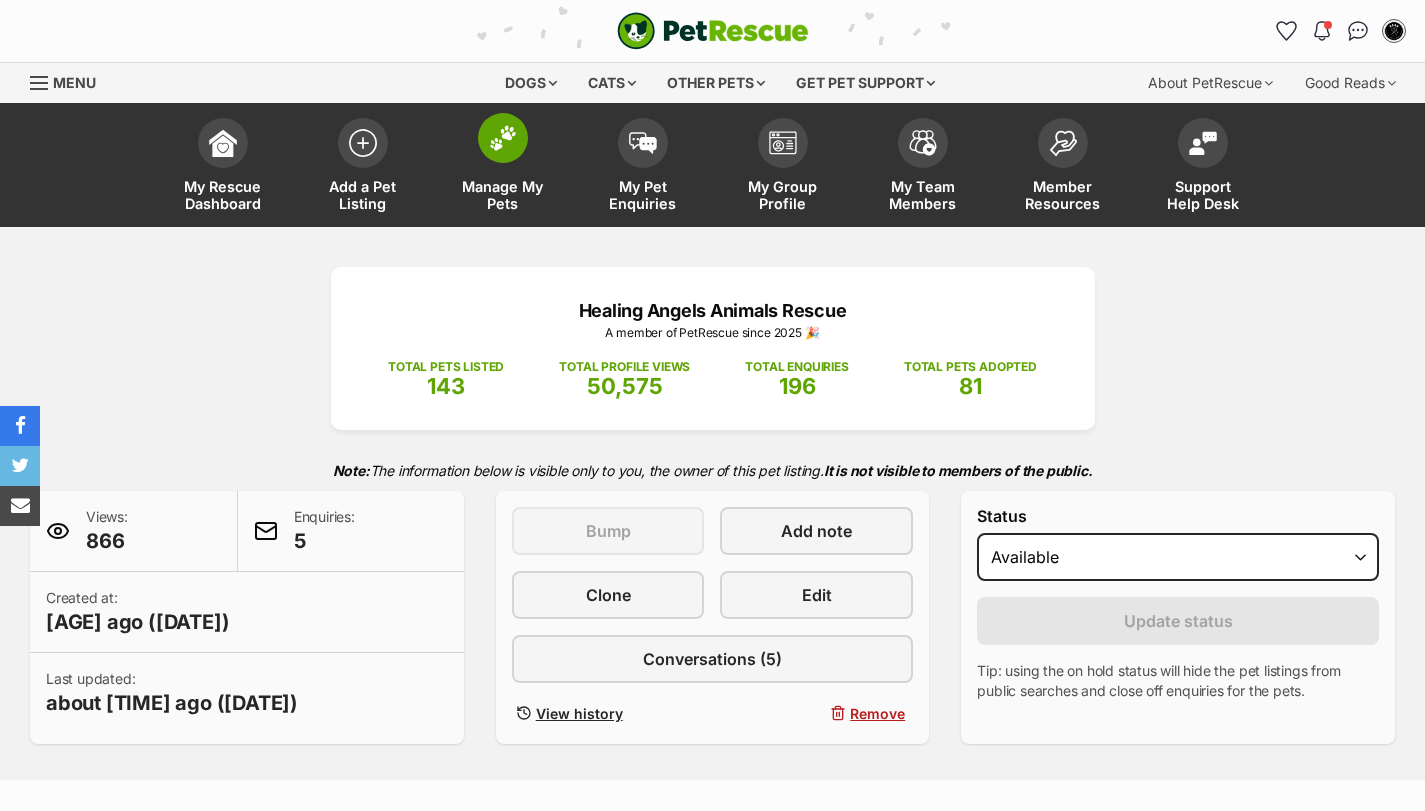 scroll, scrollTop: 0, scrollLeft: 0, axis: both 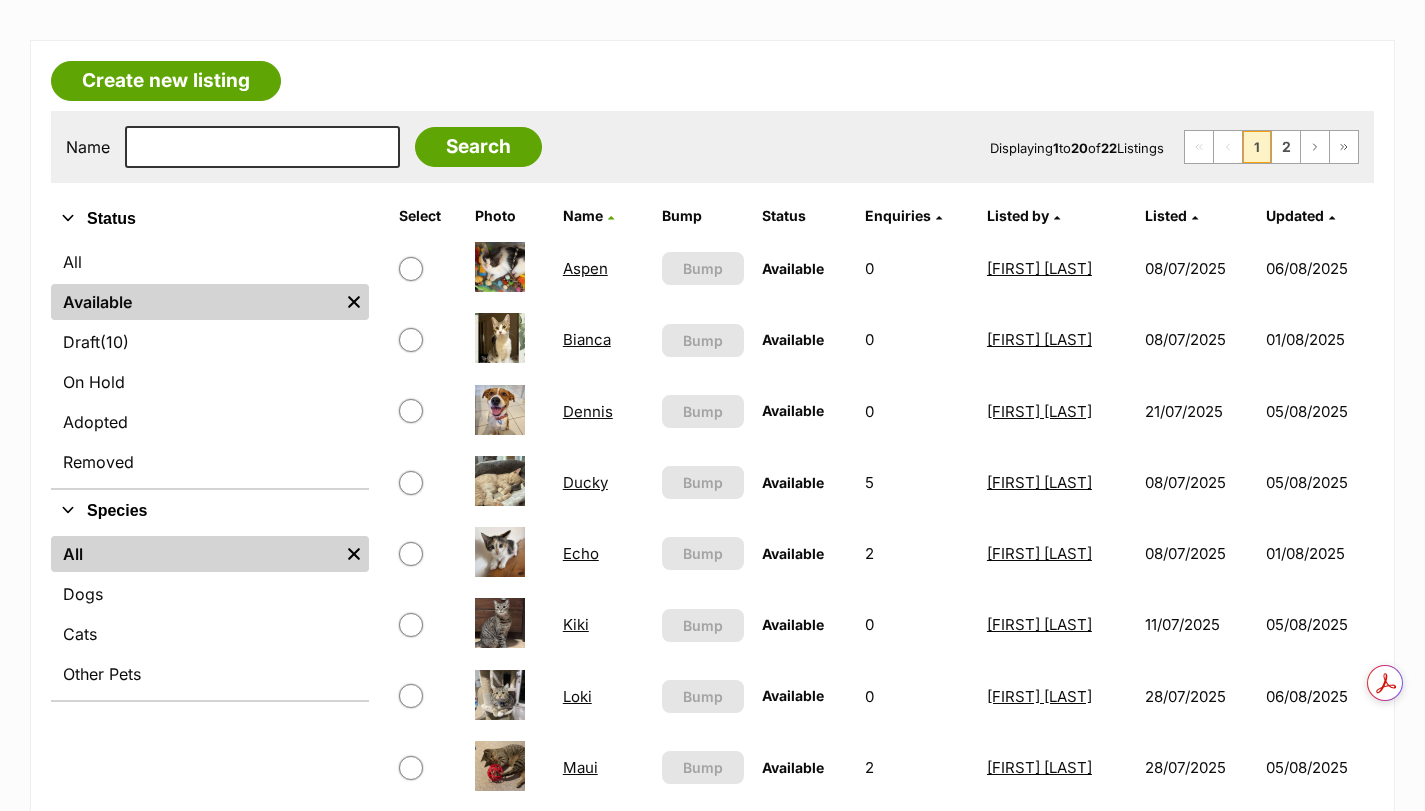 click on "Echo" at bounding box center (581, 553) 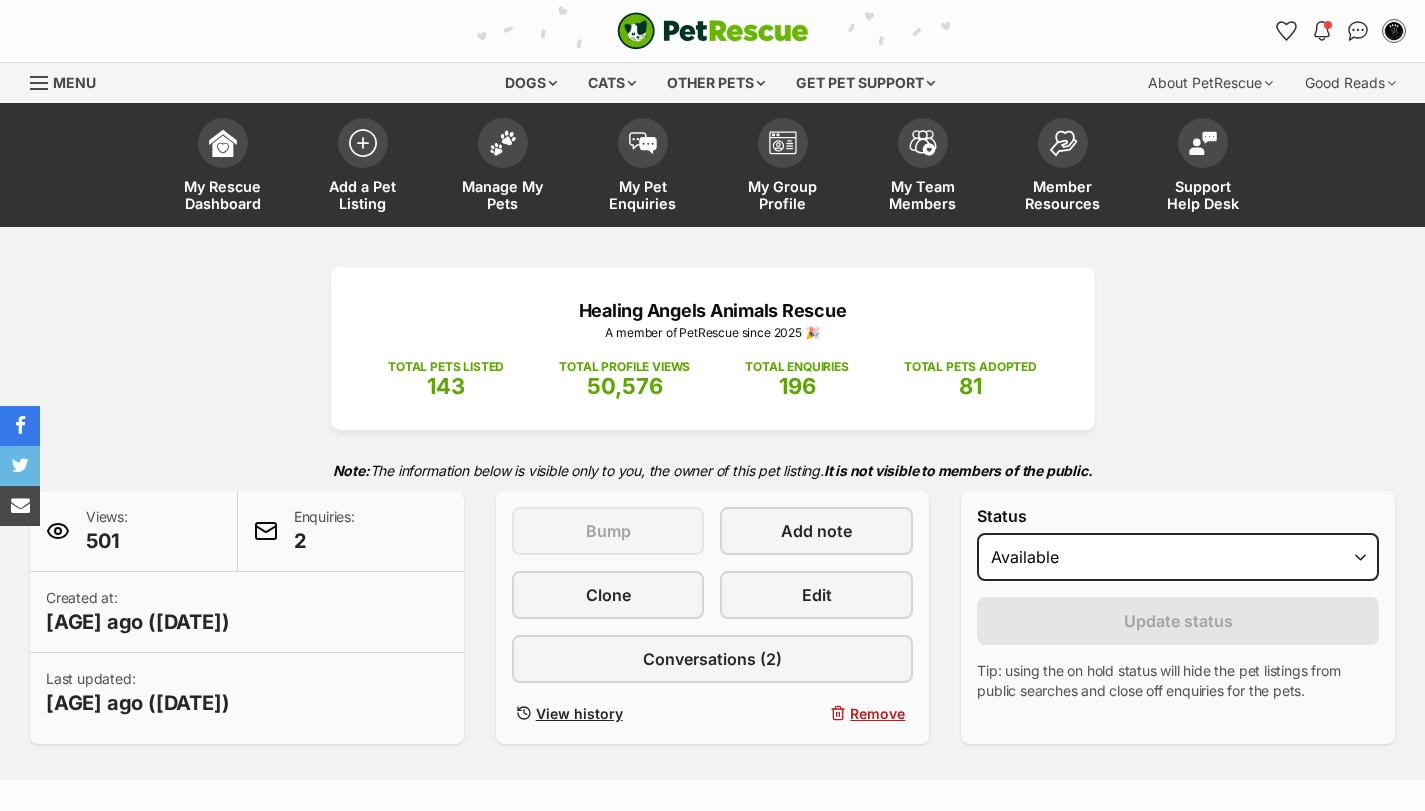 scroll, scrollTop: 0, scrollLeft: 0, axis: both 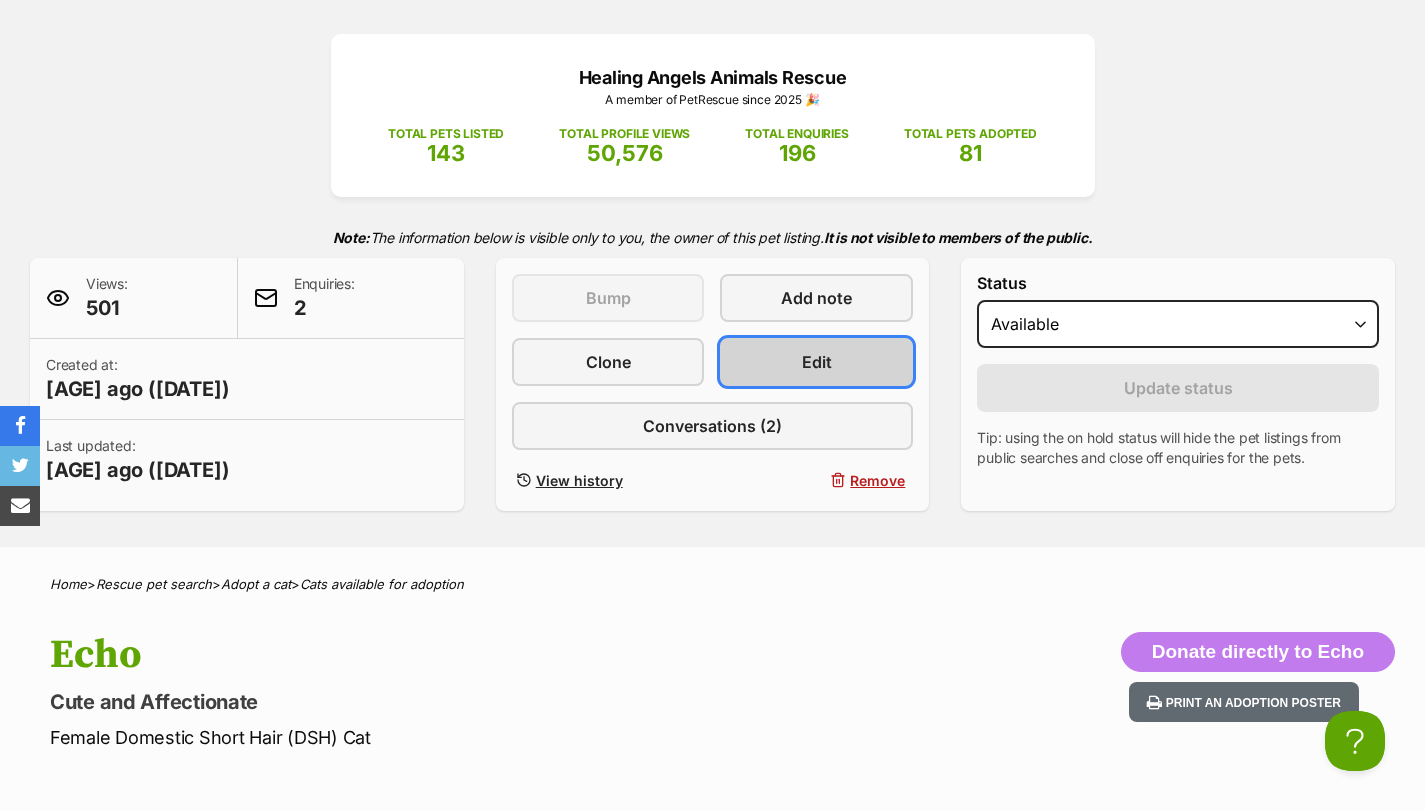 click on "Edit" at bounding box center (817, 362) 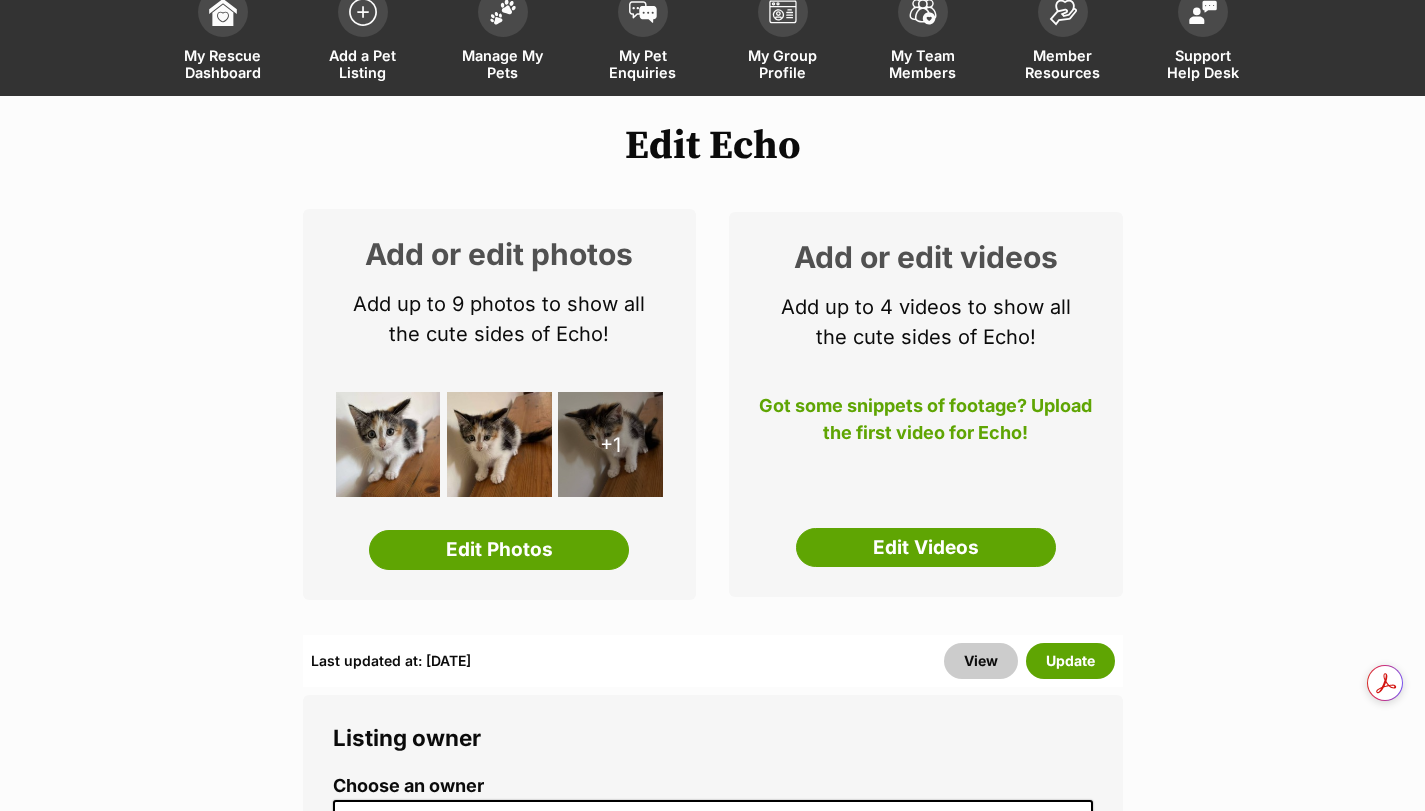 scroll, scrollTop: 0, scrollLeft: 0, axis: both 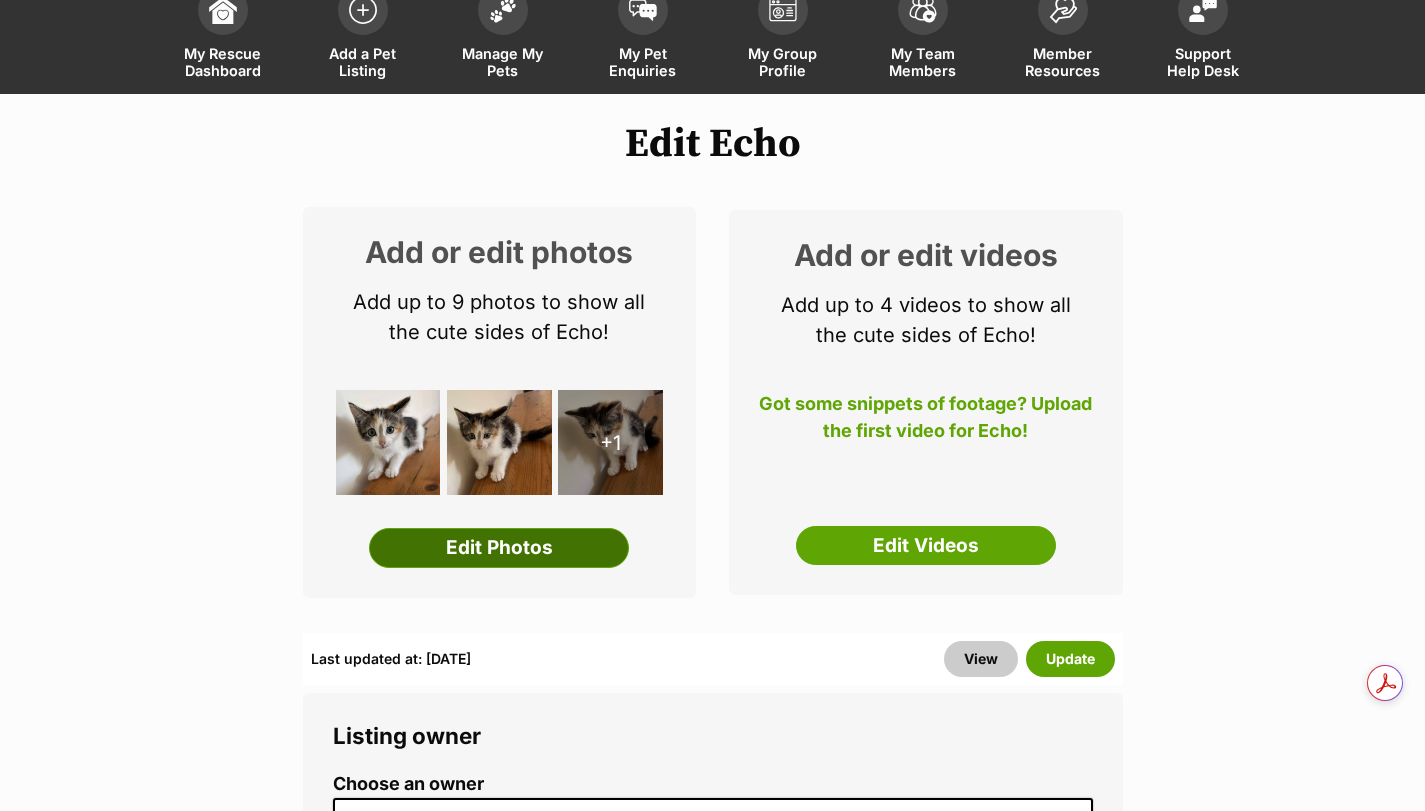 click on "Edit Photos" at bounding box center (499, 548) 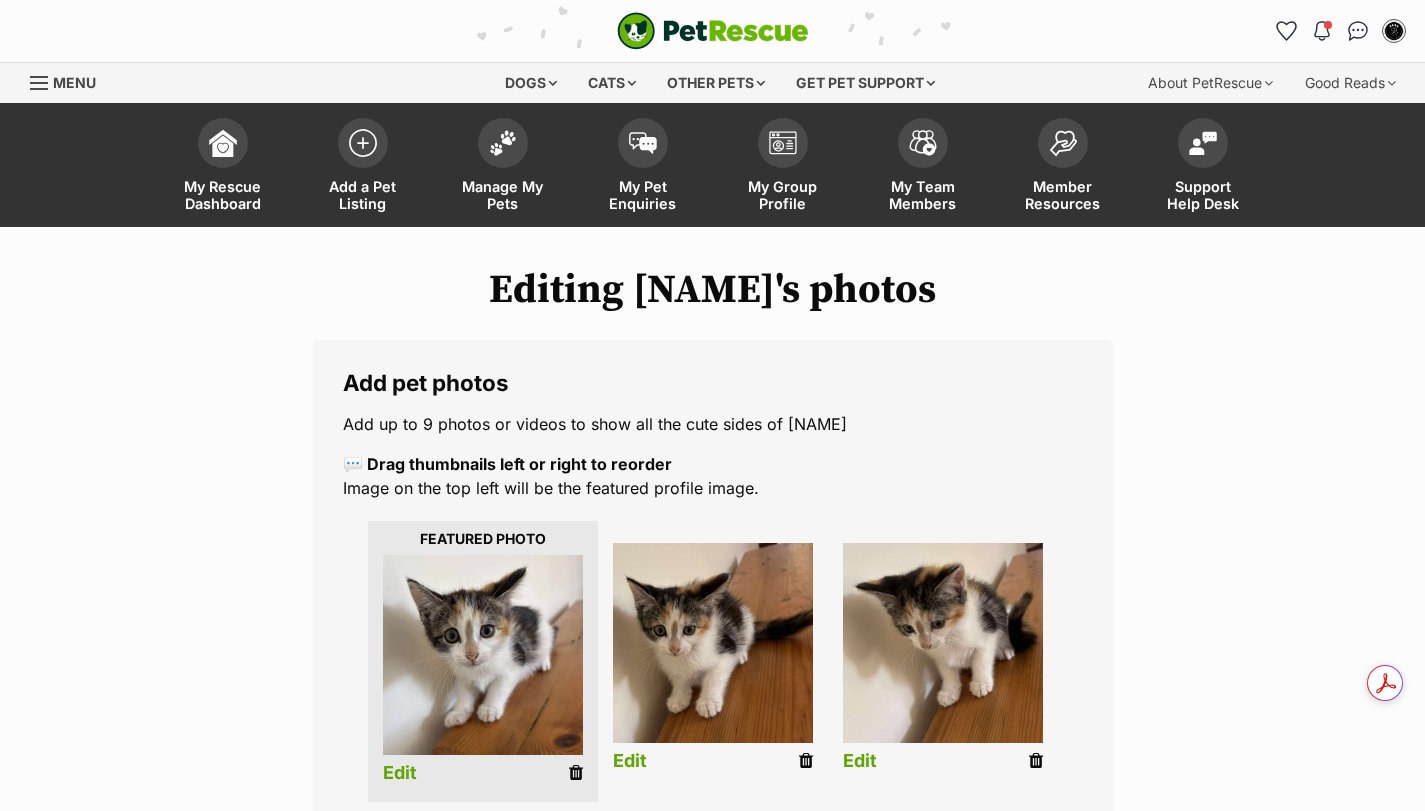 scroll, scrollTop: 171, scrollLeft: 0, axis: vertical 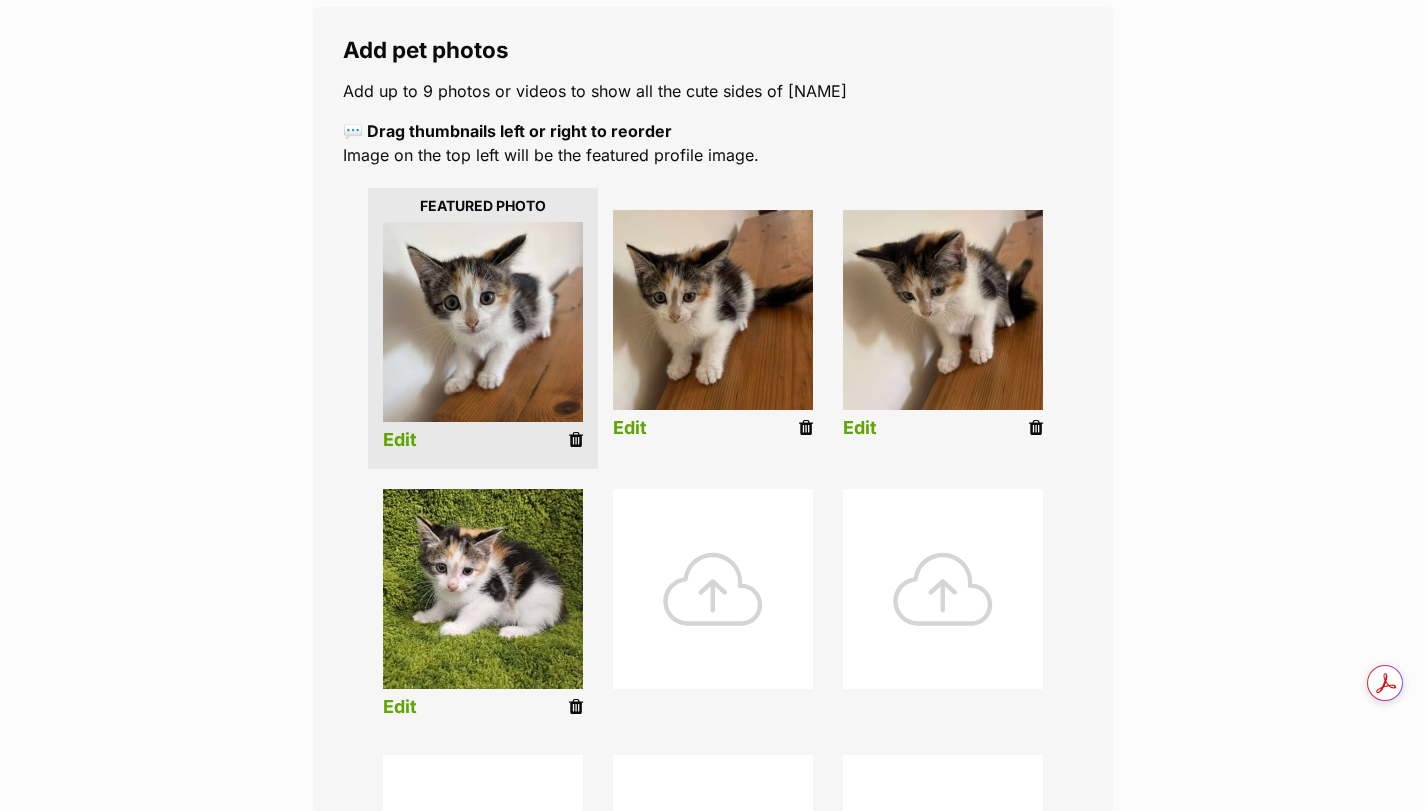 click at bounding box center [1036, 428] 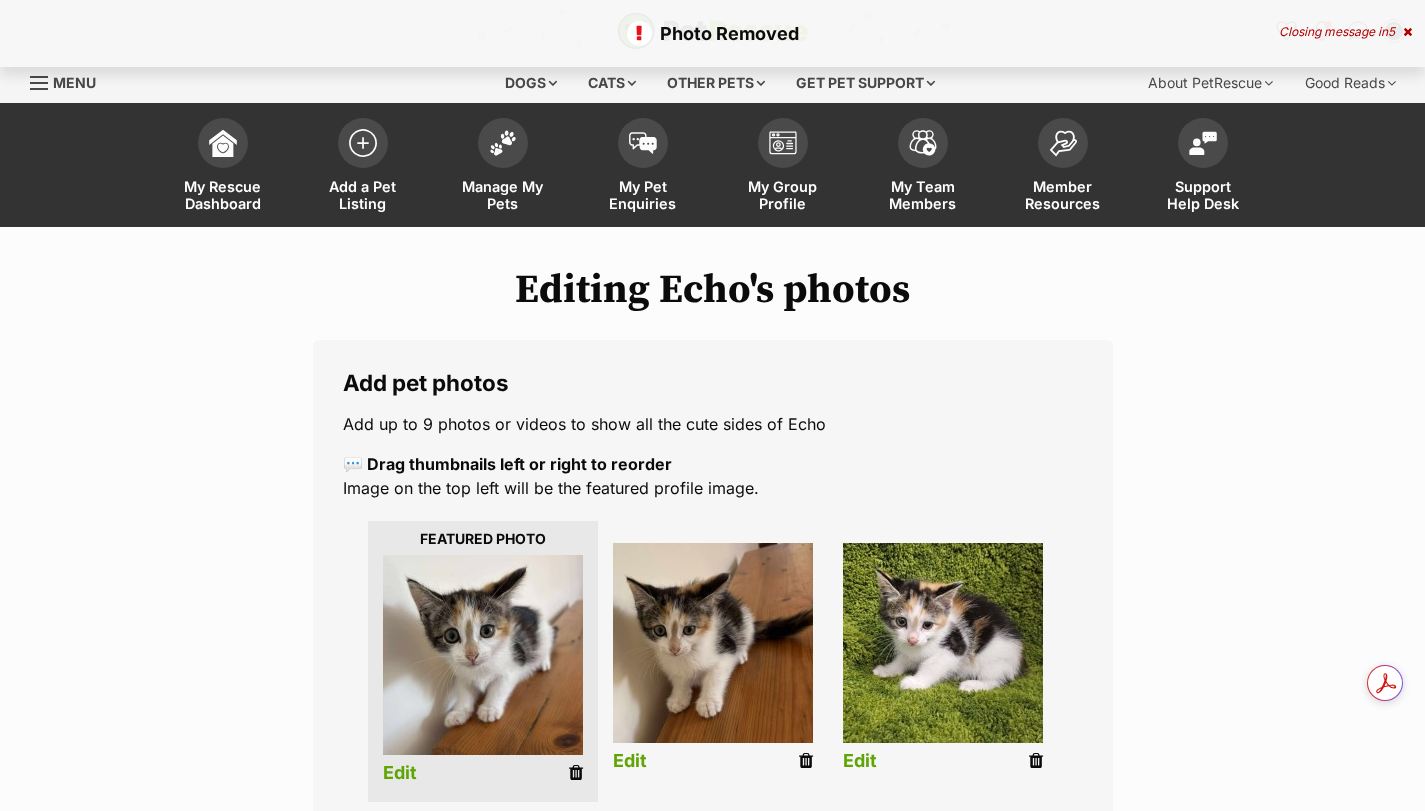 scroll, scrollTop: 0, scrollLeft: 0, axis: both 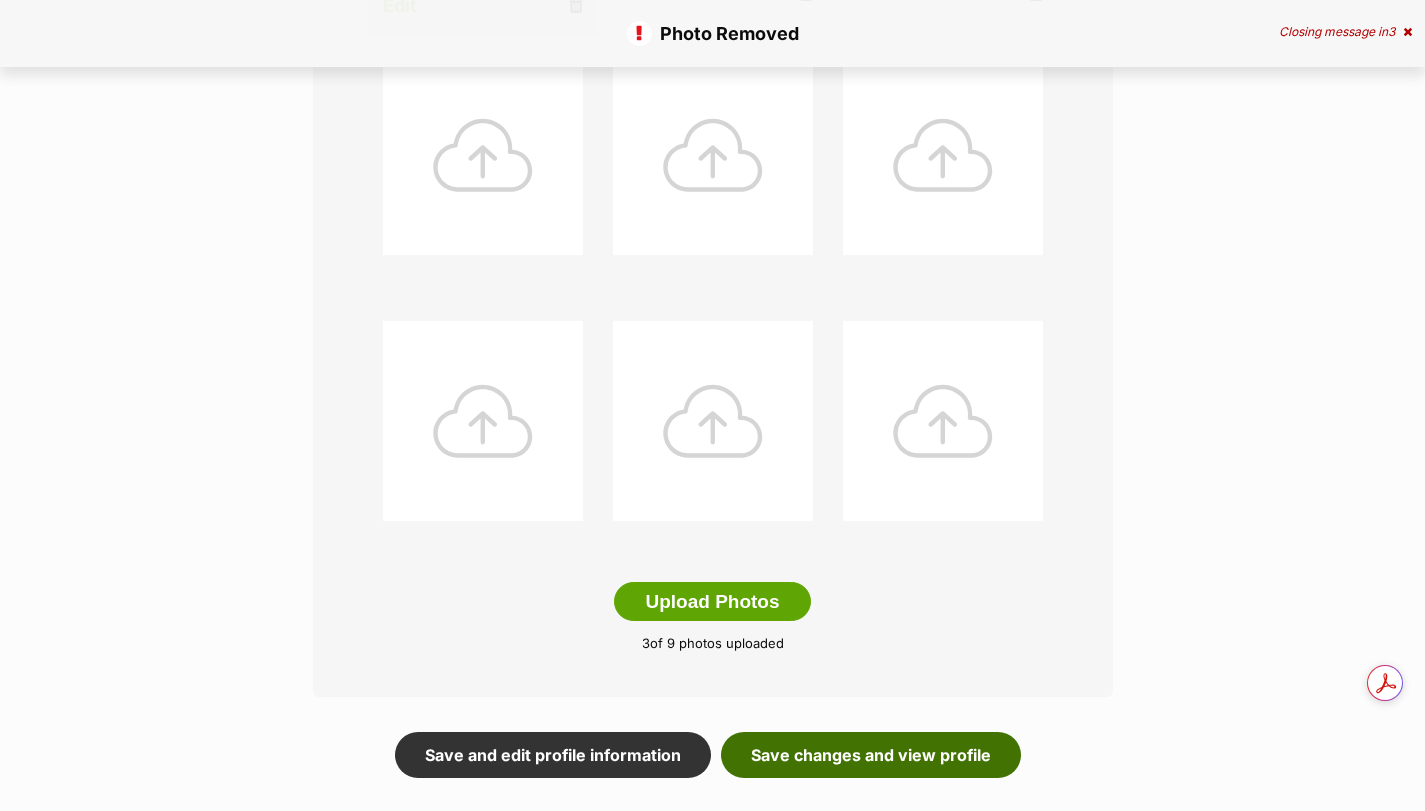 click on "Save changes and view profile" at bounding box center (871, 755) 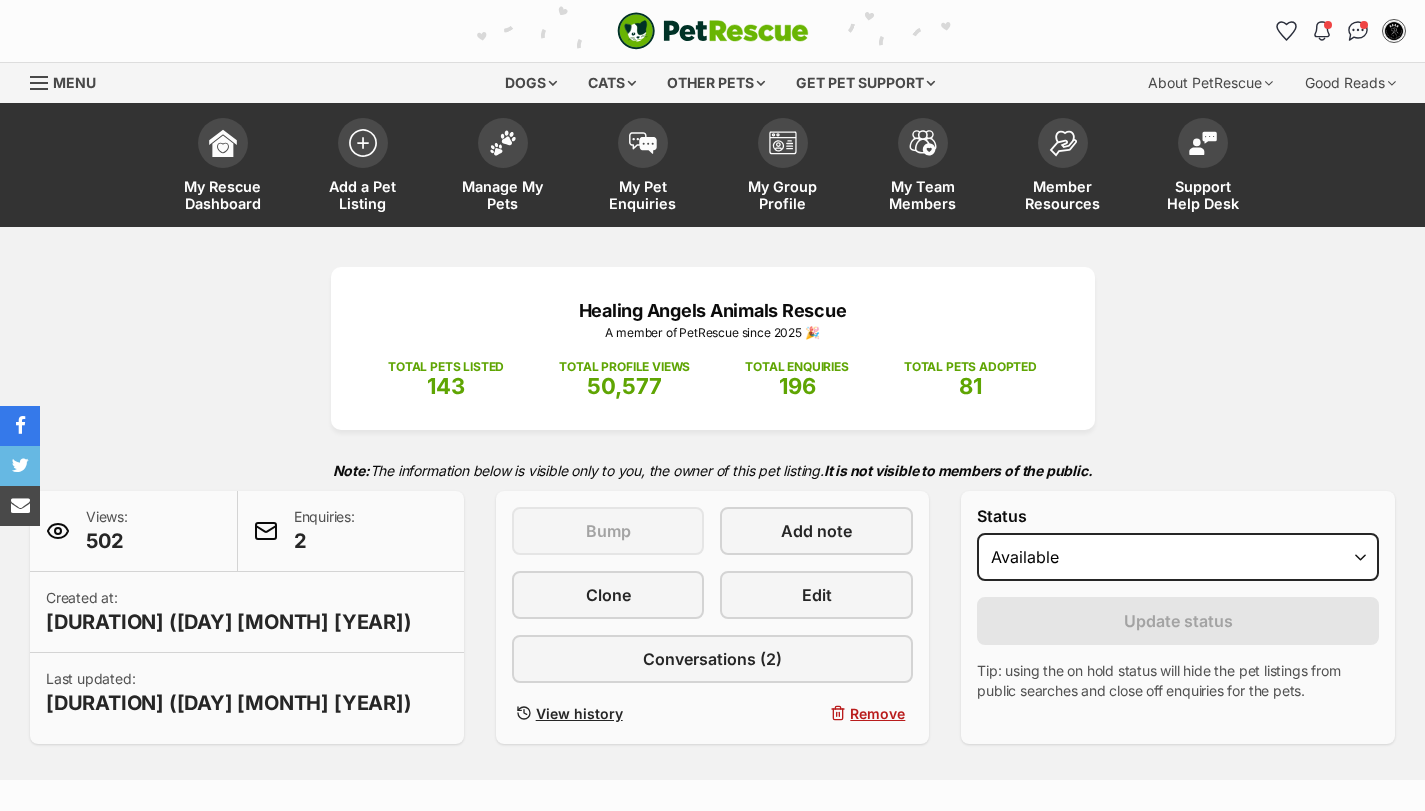 scroll, scrollTop: 0, scrollLeft: 0, axis: both 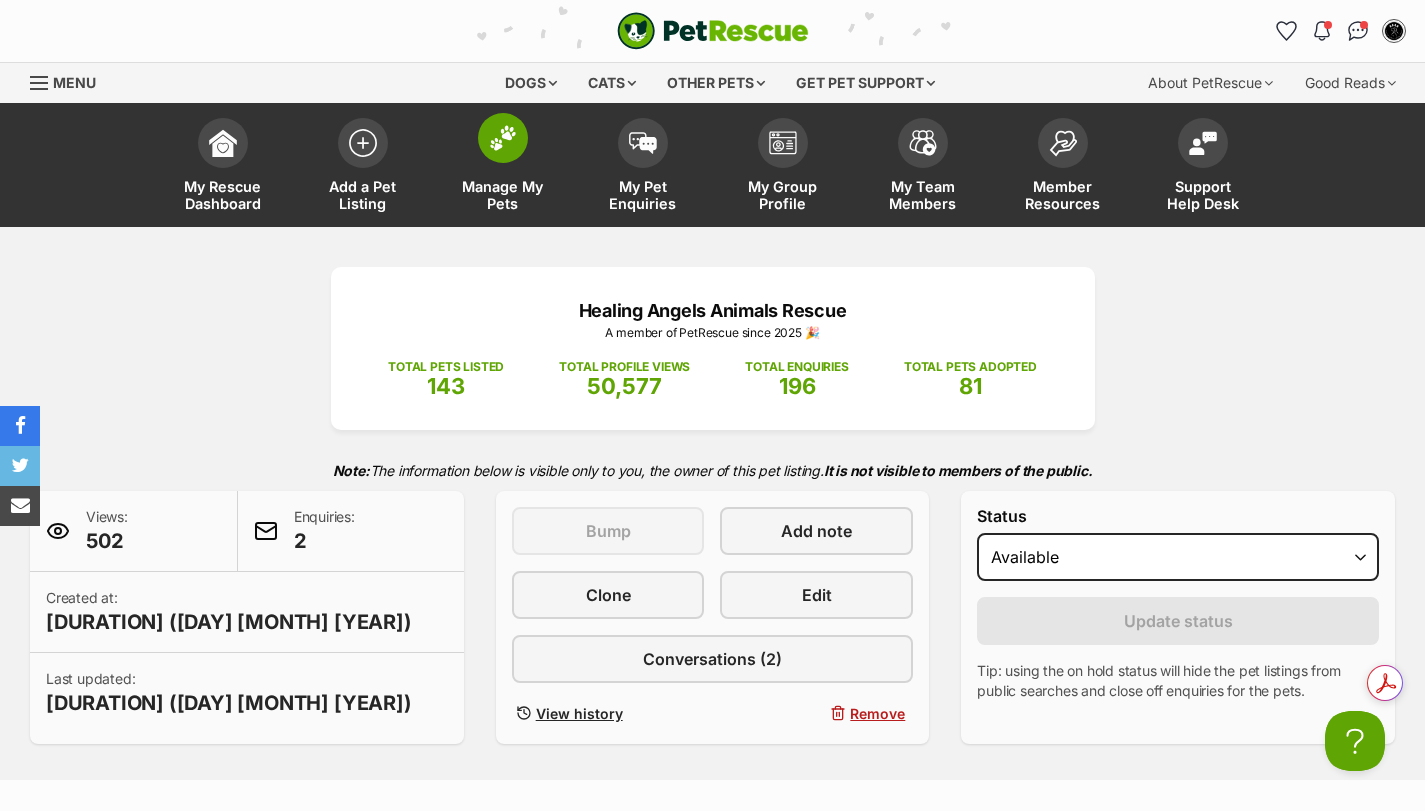 click at bounding box center [503, 138] 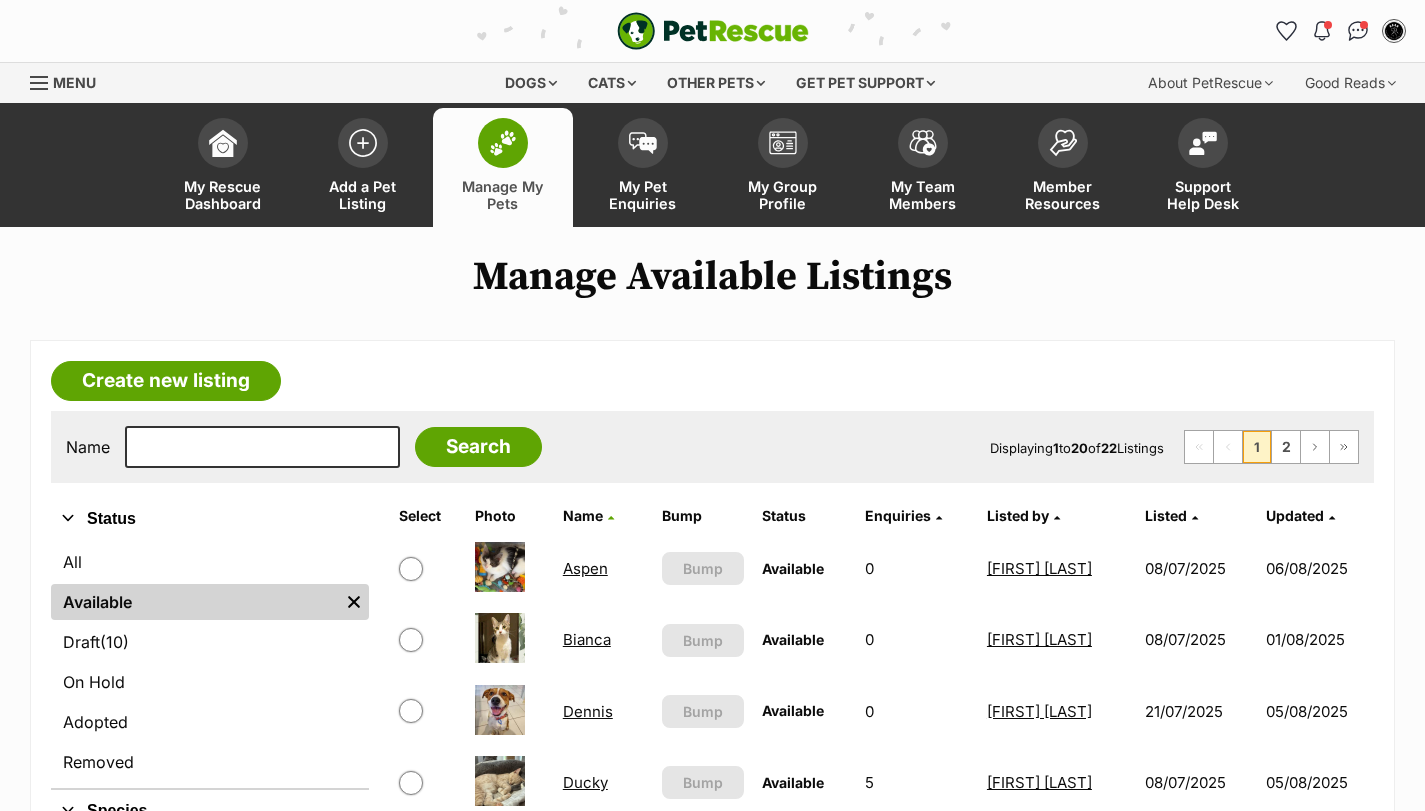 scroll, scrollTop: 0, scrollLeft: 0, axis: both 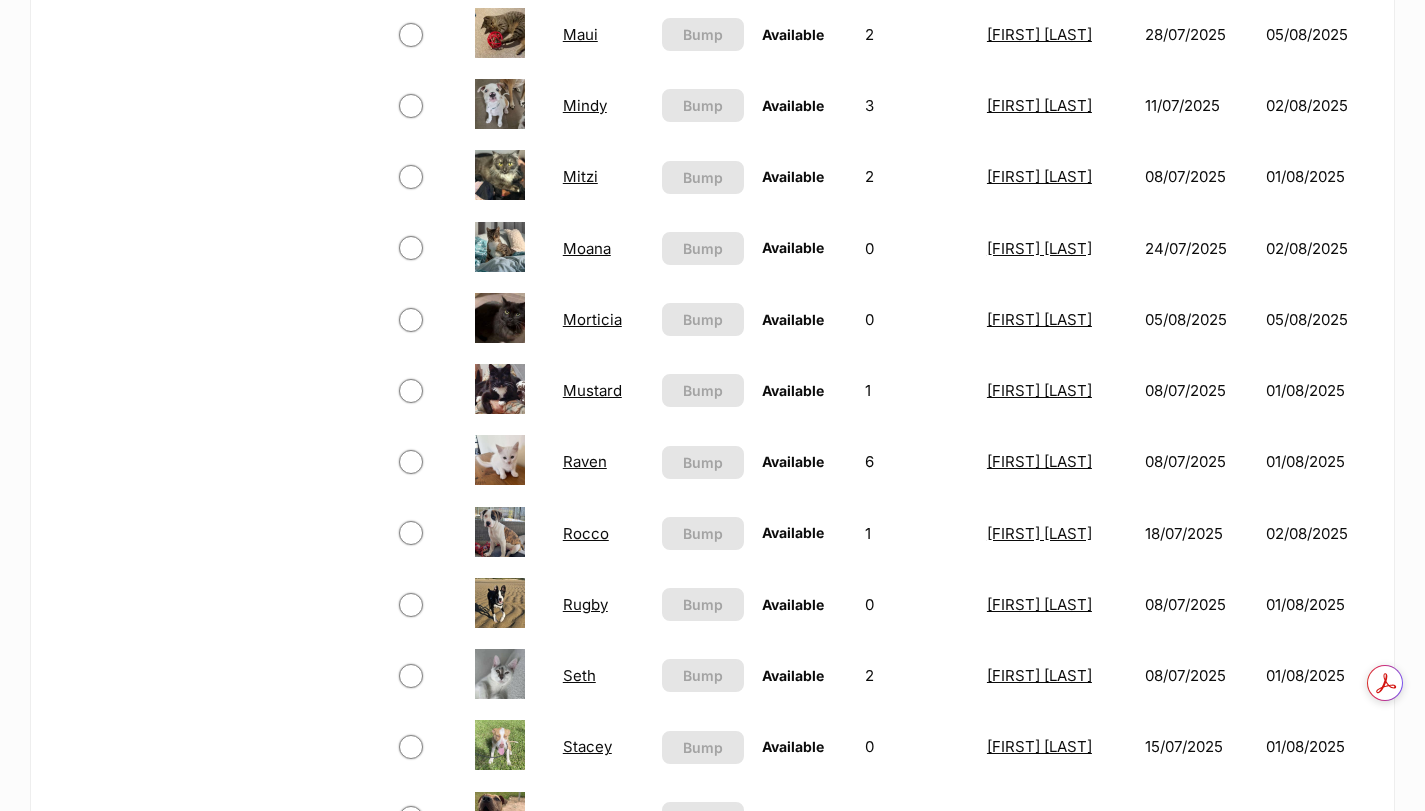 click on "Raven" at bounding box center [585, 461] 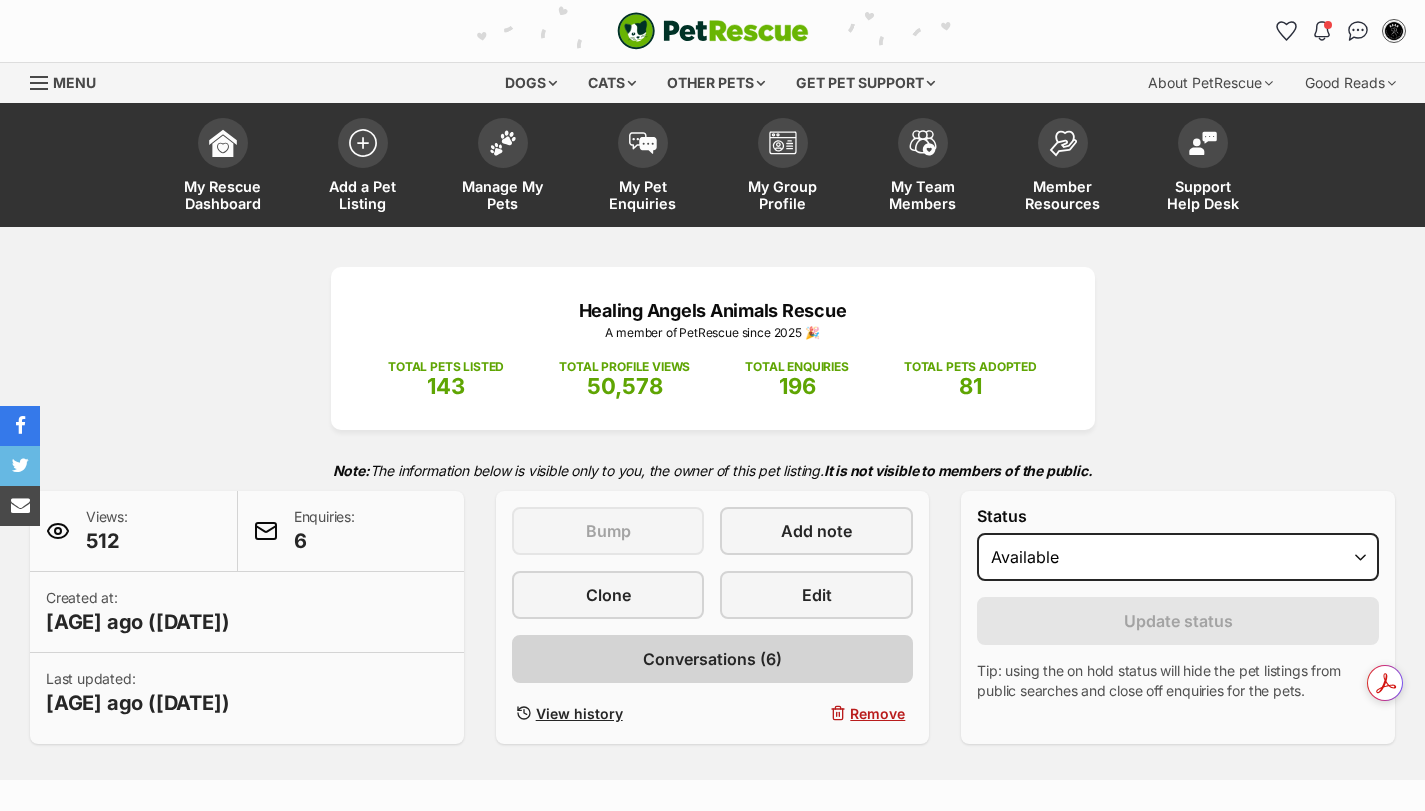 scroll, scrollTop: 0, scrollLeft: 0, axis: both 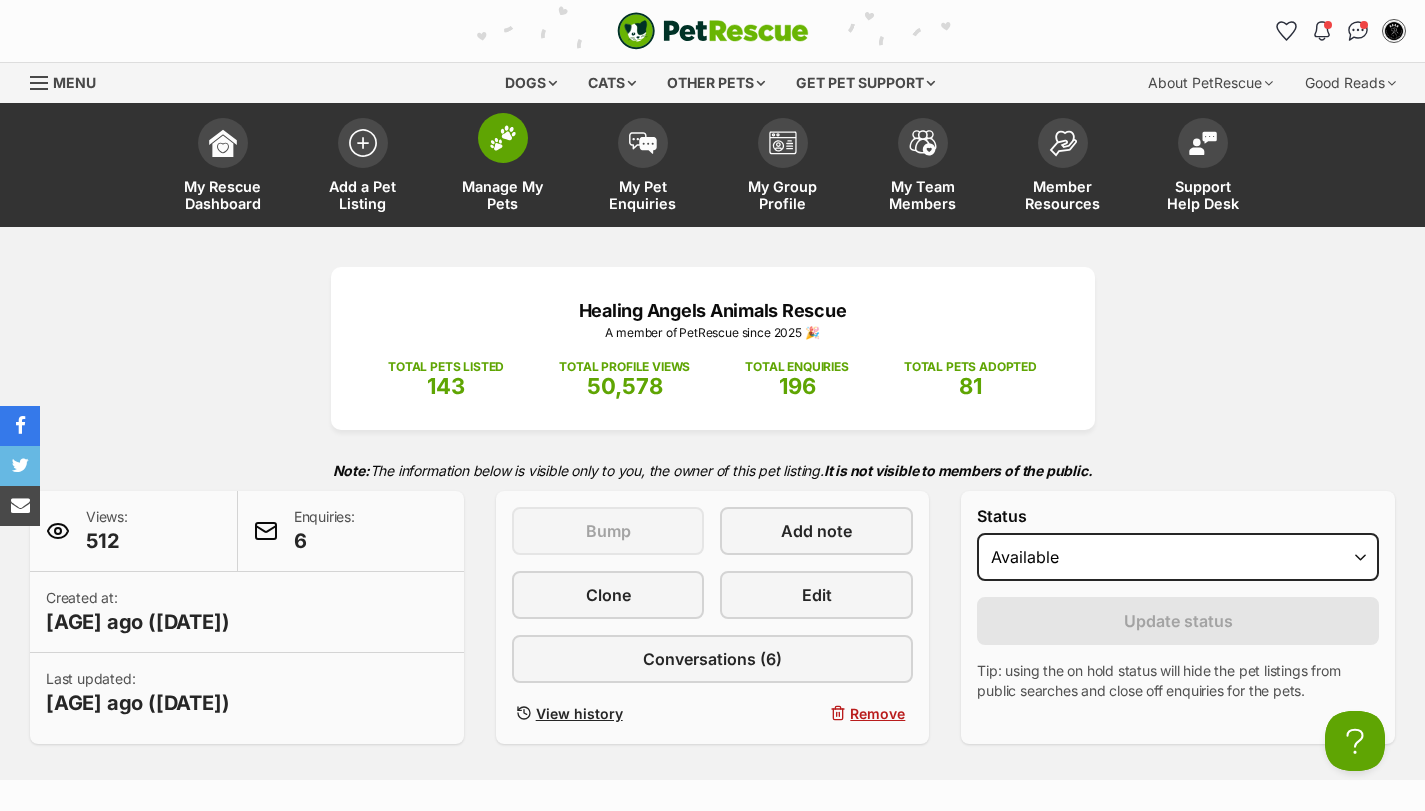 click at bounding box center (503, 138) 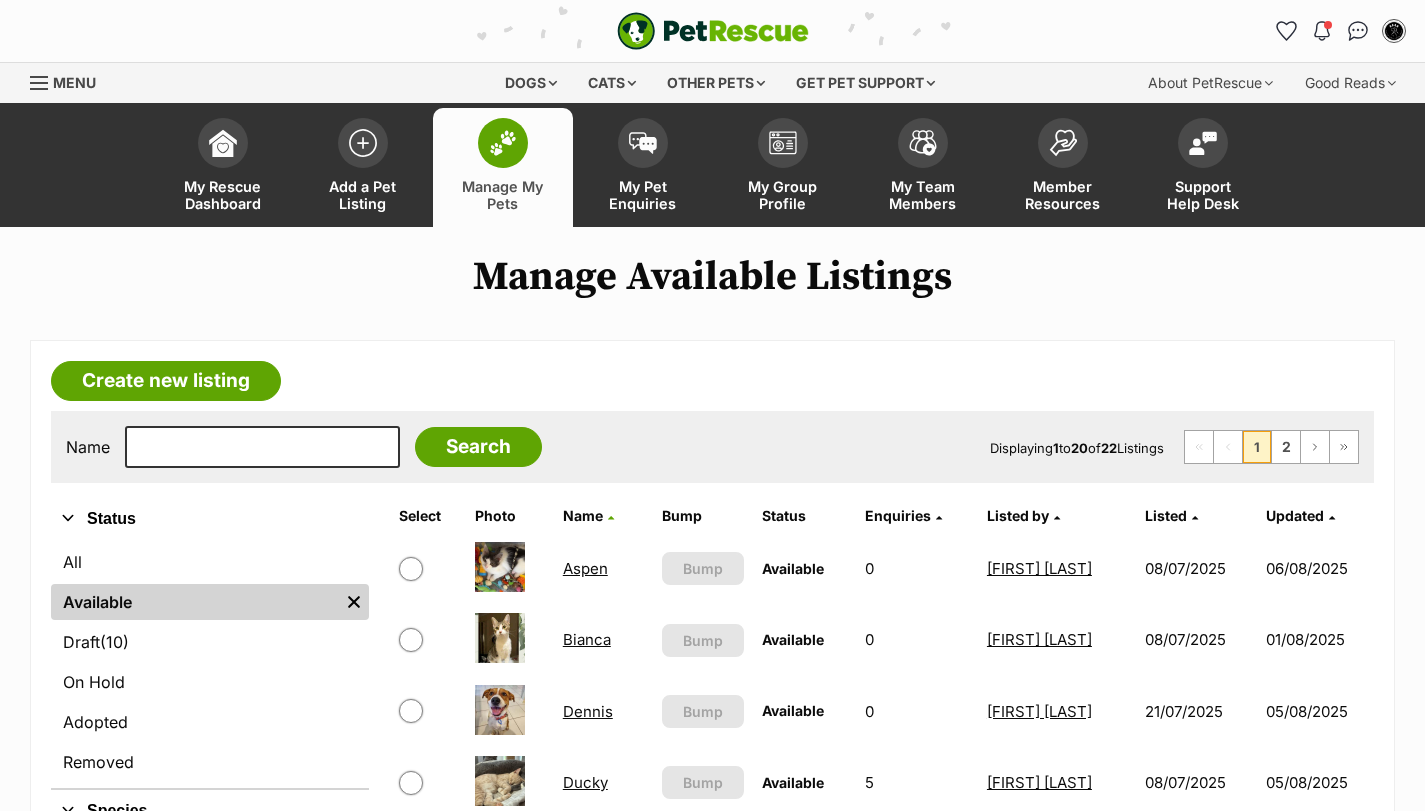 scroll, scrollTop: 0, scrollLeft: 0, axis: both 